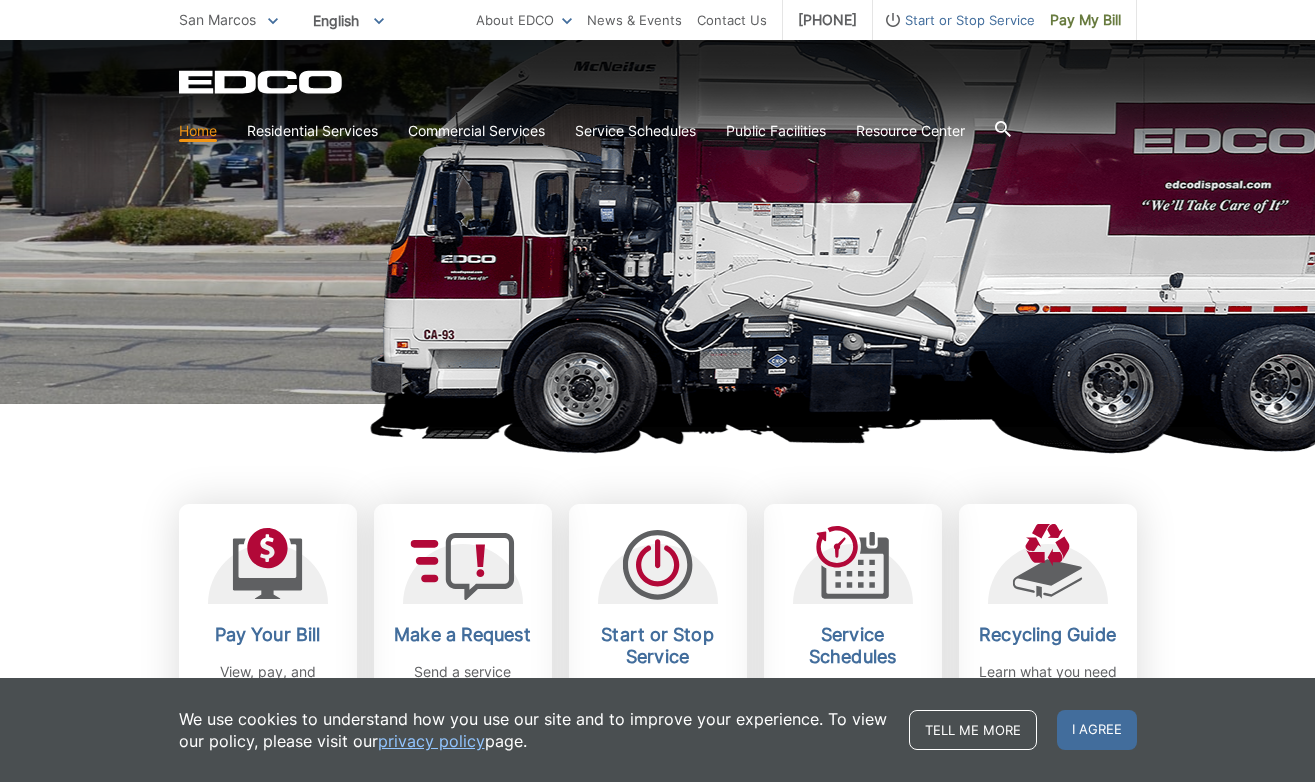 scroll, scrollTop: 237, scrollLeft: 0, axis: vertical 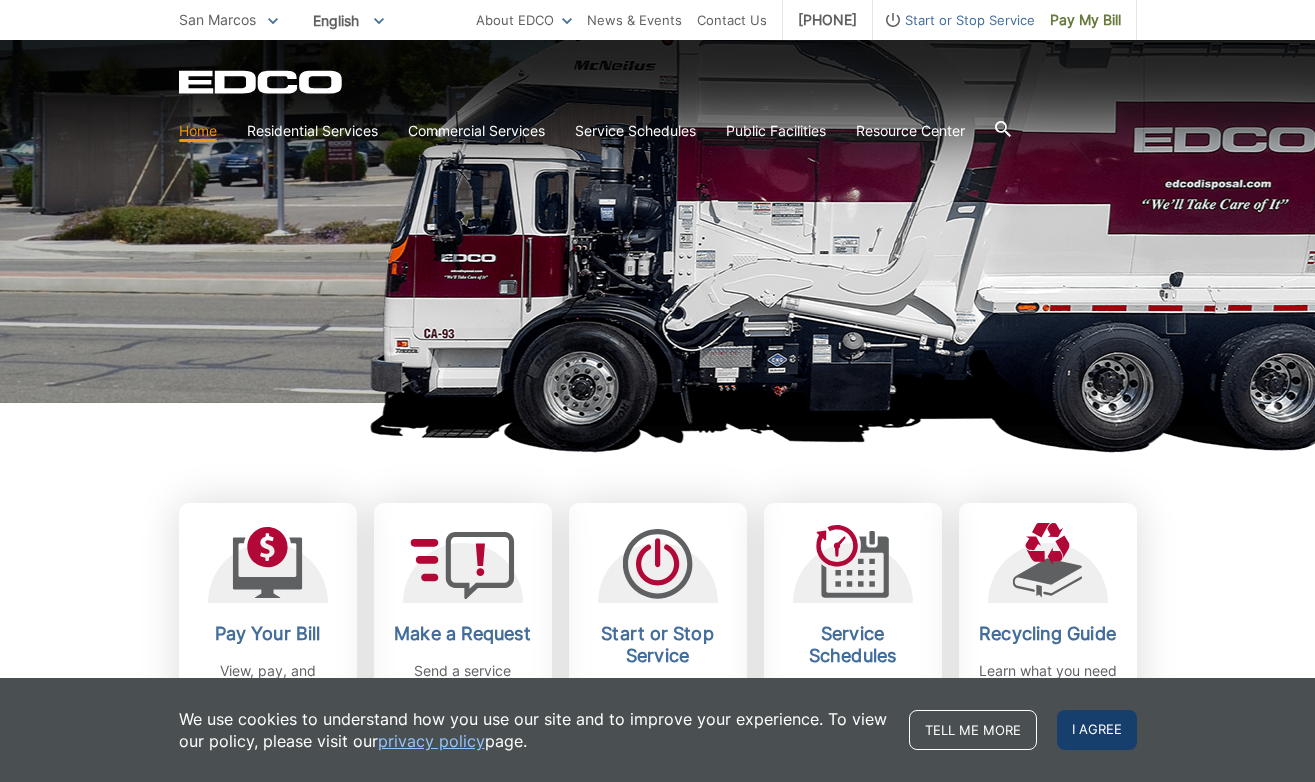 click on "I agree" at bounding box center (1097, 730) 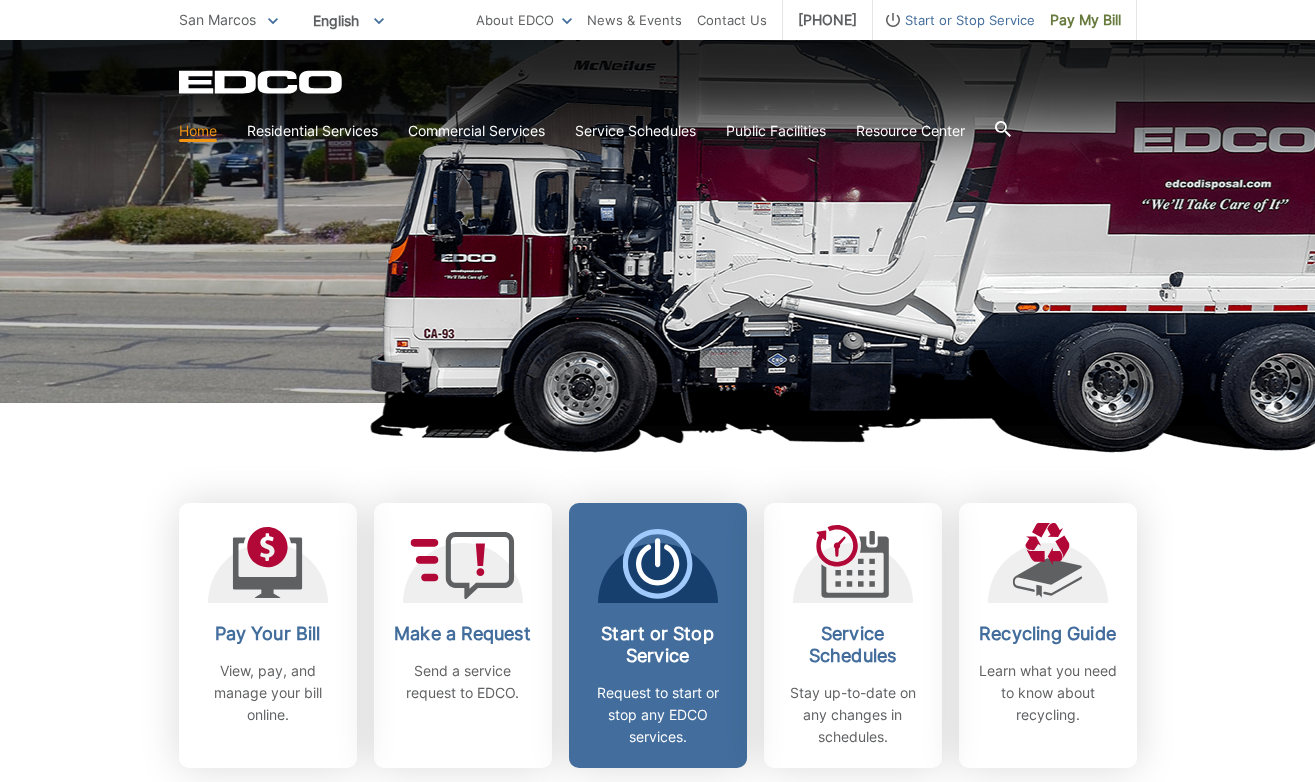 click on "Request to start or stop any EDCO services." at bounding box center (658, 715) 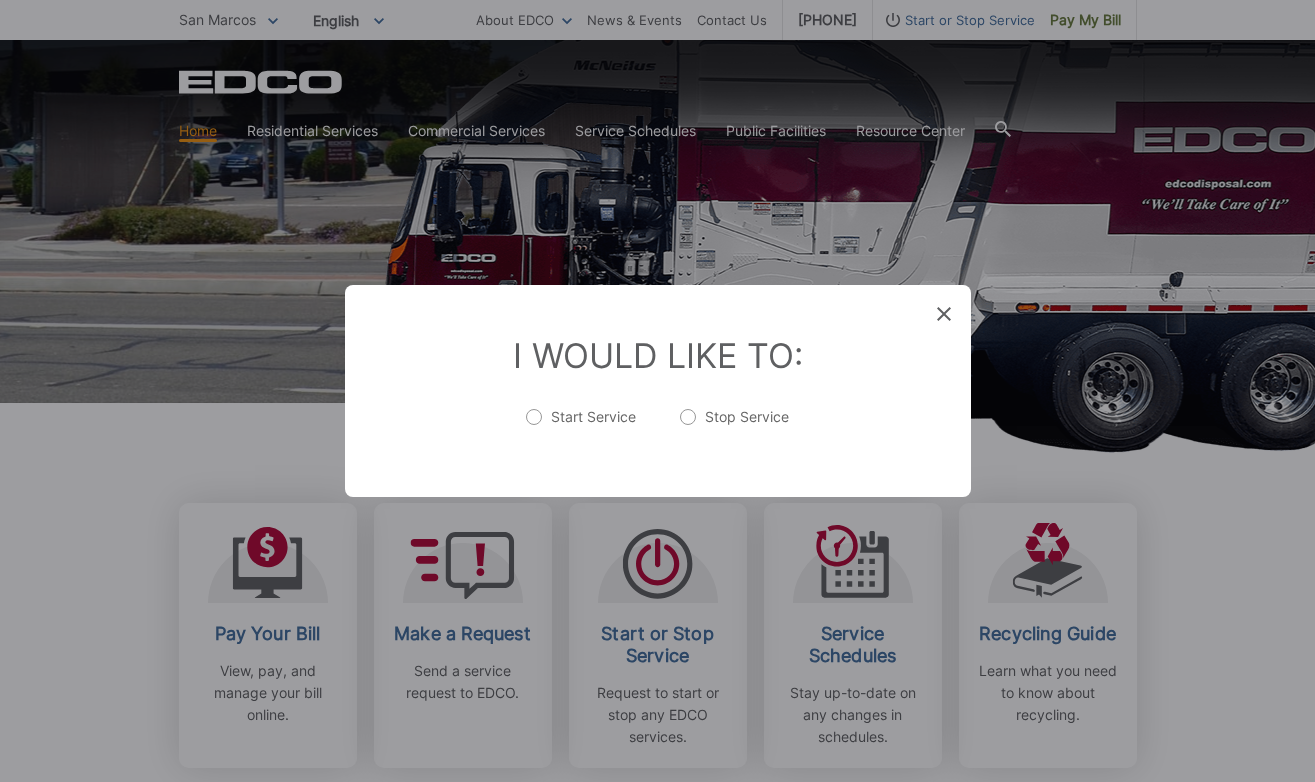 click on "Start Service" at bounding box center [581, 427] 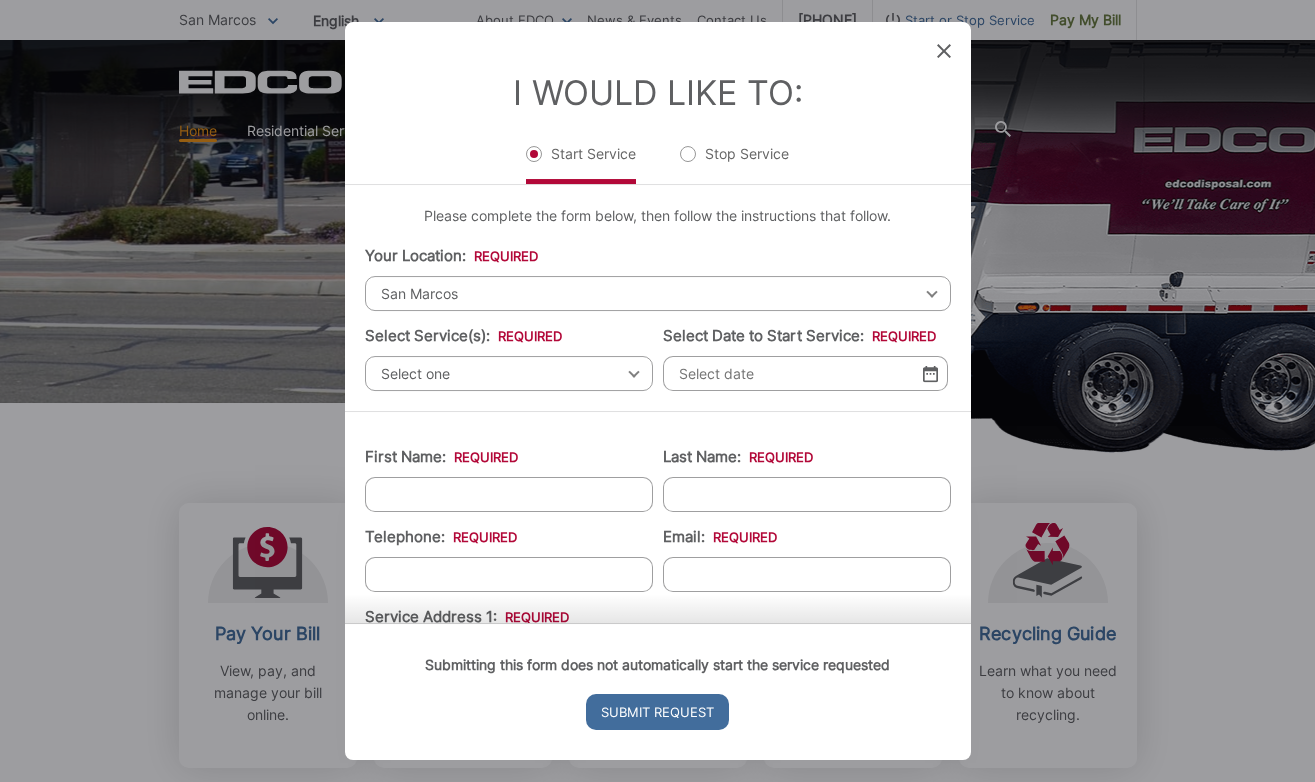 click on "Select one" at bounding box center [509, 373] 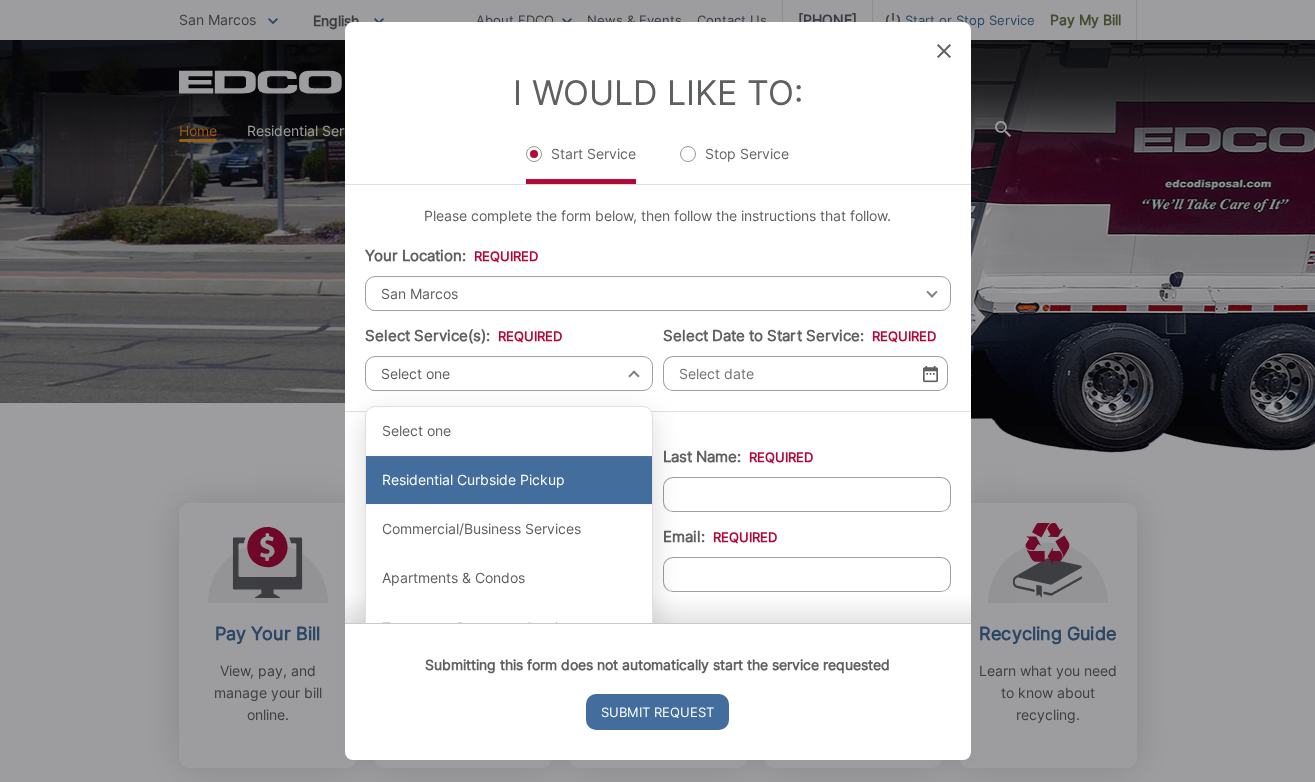 click on "Residential Curbside Pickup" at bounding box center [509, 480] 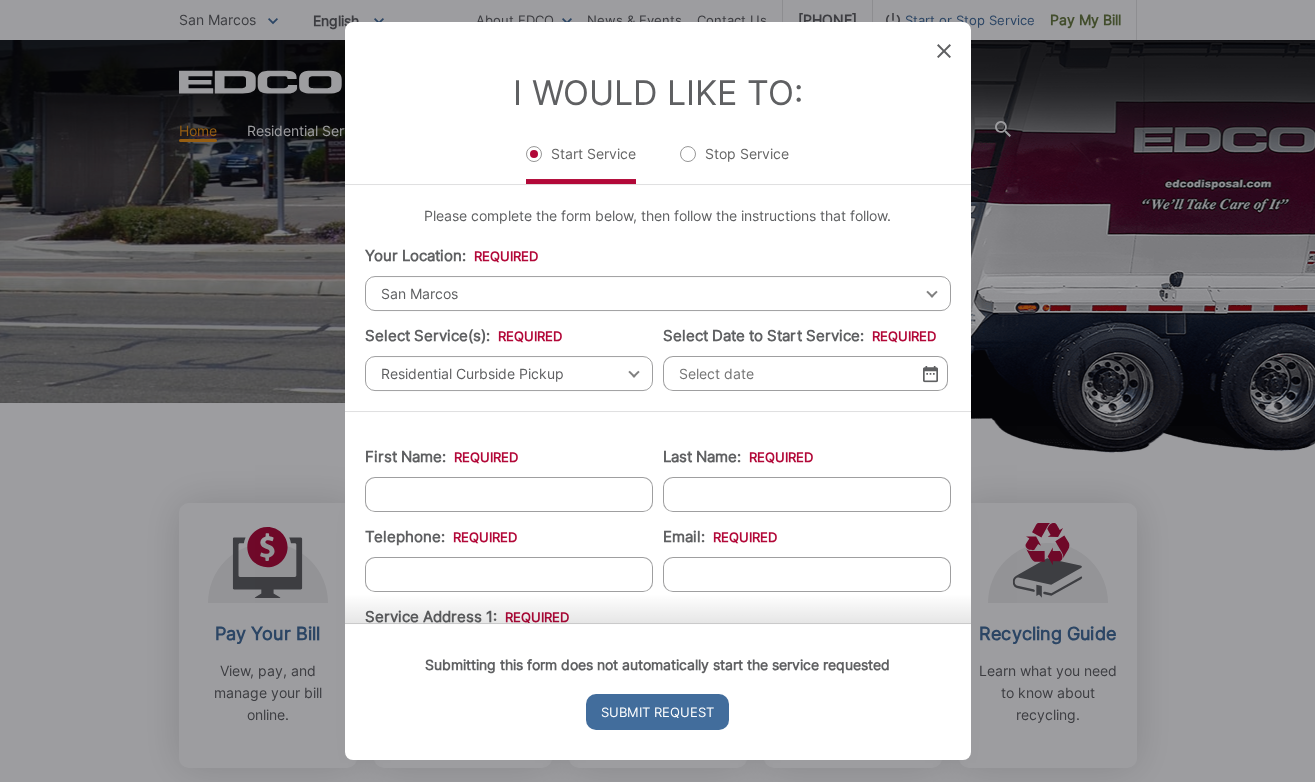 click on "Select Date to Start Service: *" at bounding box center (805, 373) 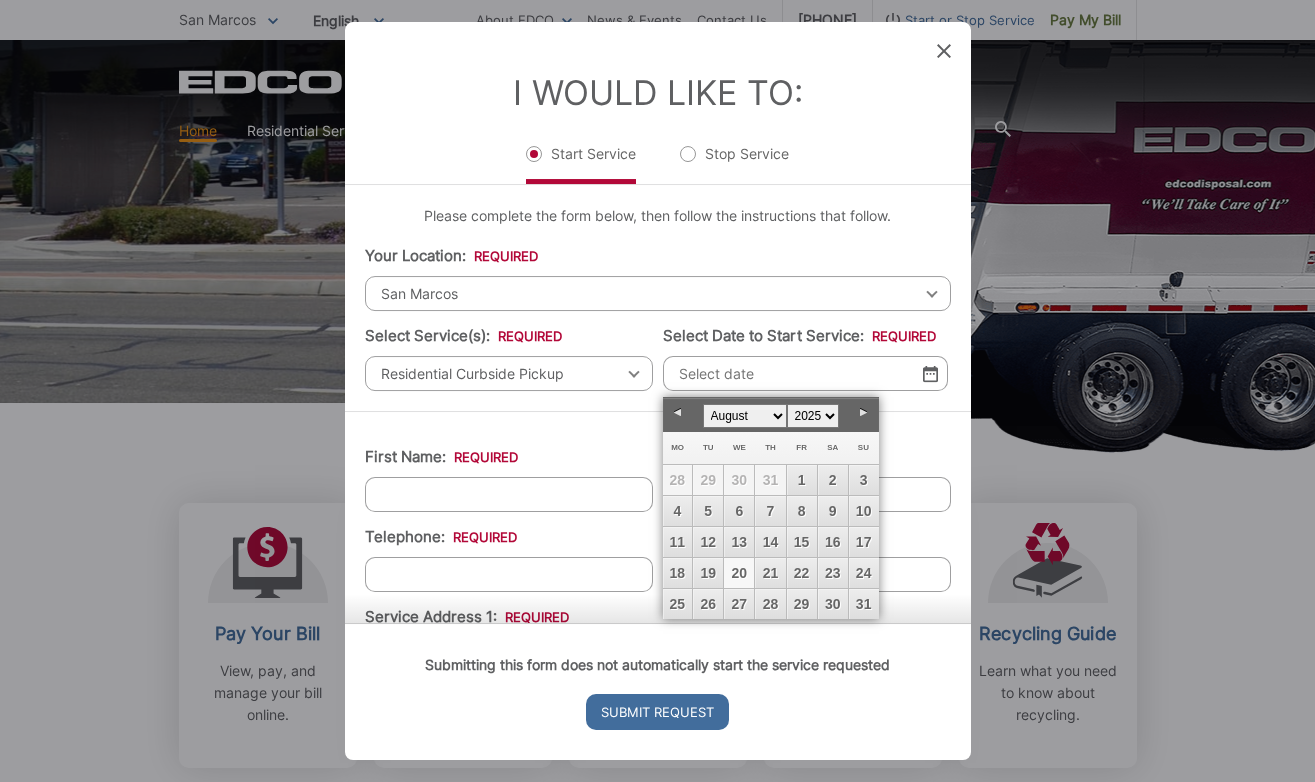 click on "20" at bounding box center (739, 573) 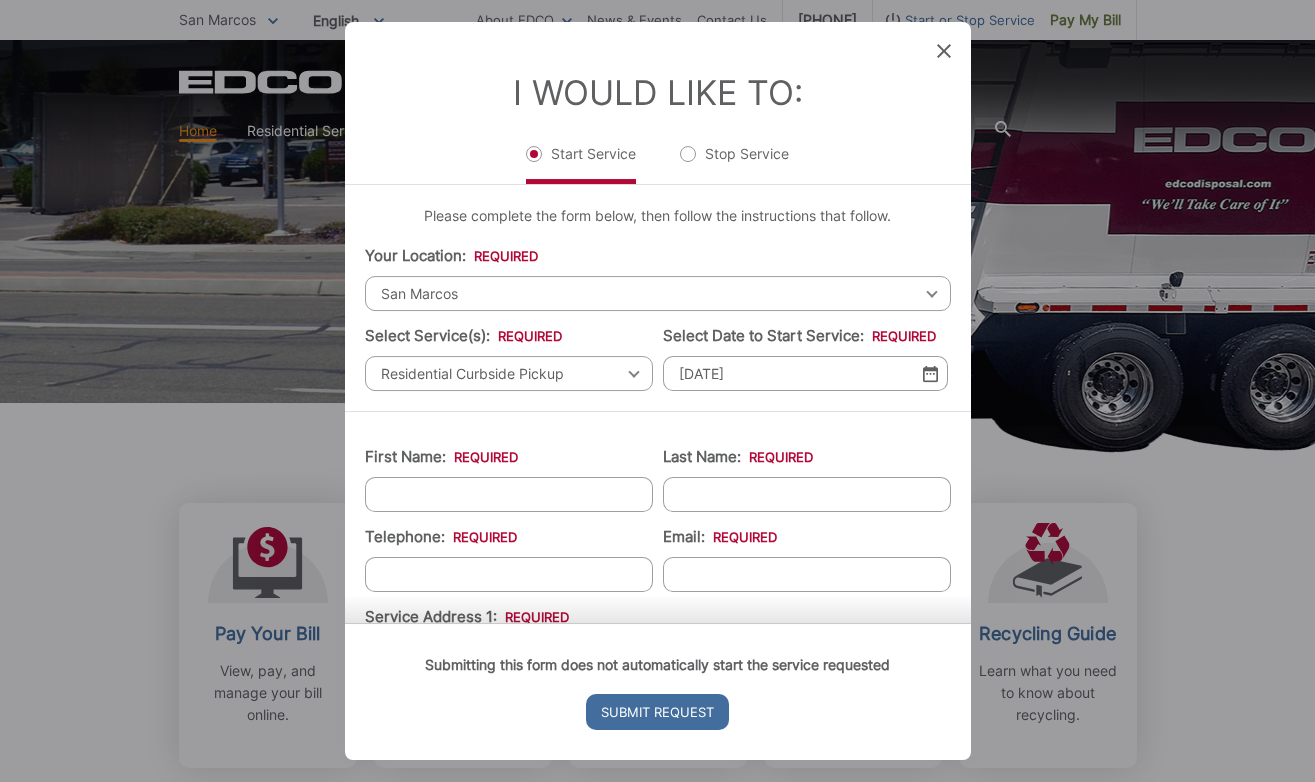 click on "First Name: *" at bounding box center [509, 494] 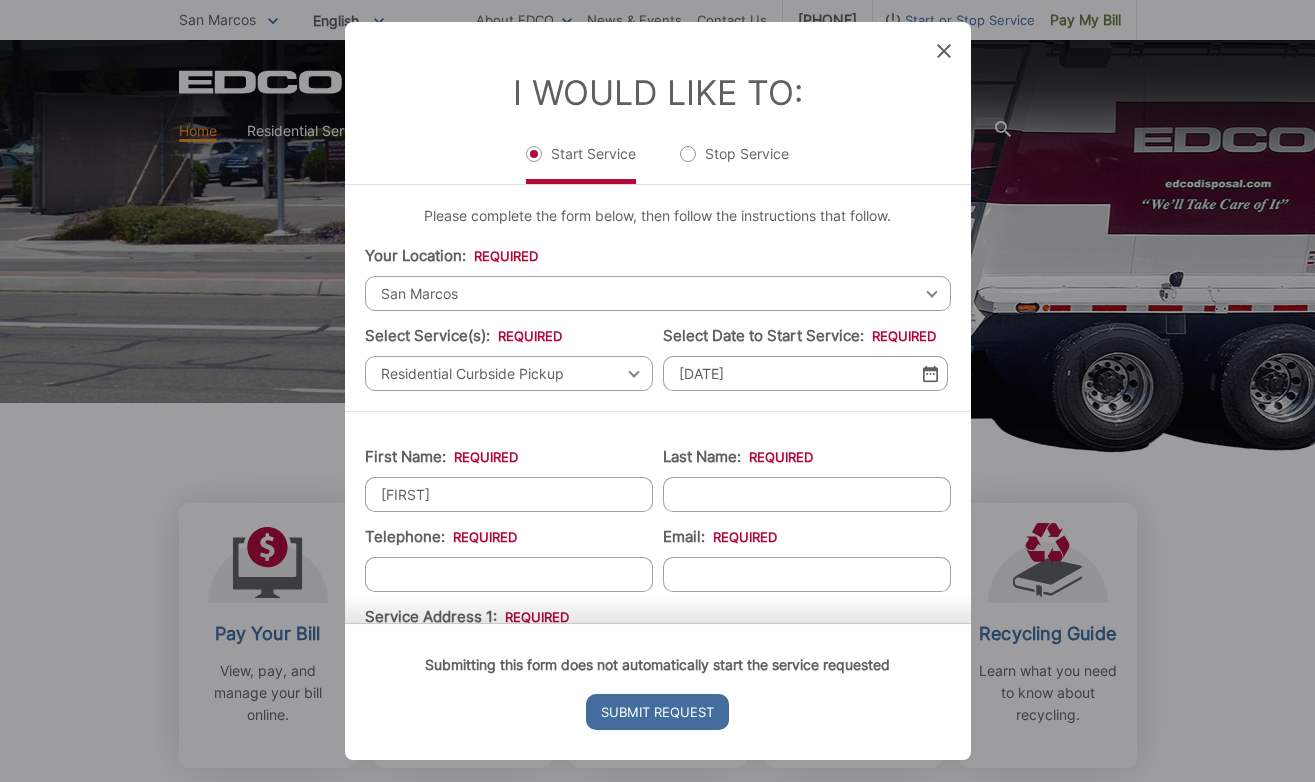 type on "Kristina" 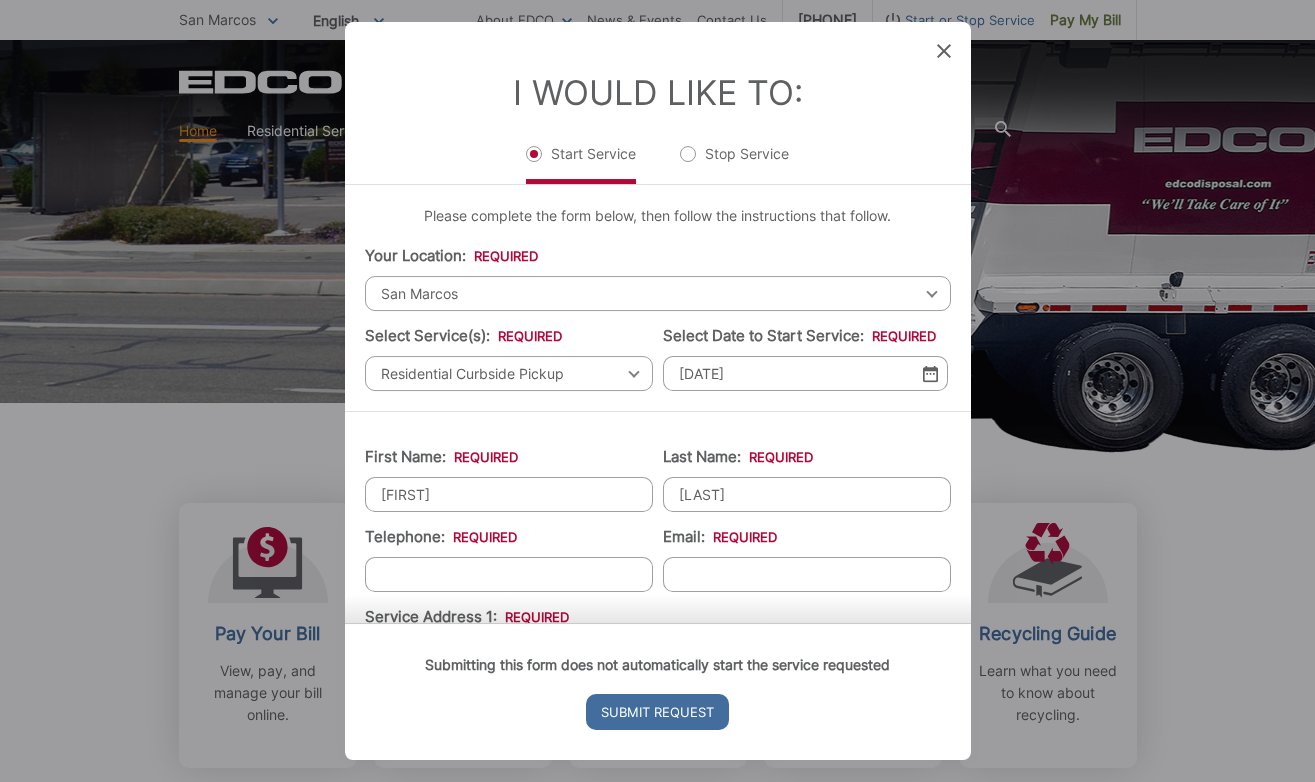 type on "5599703614" 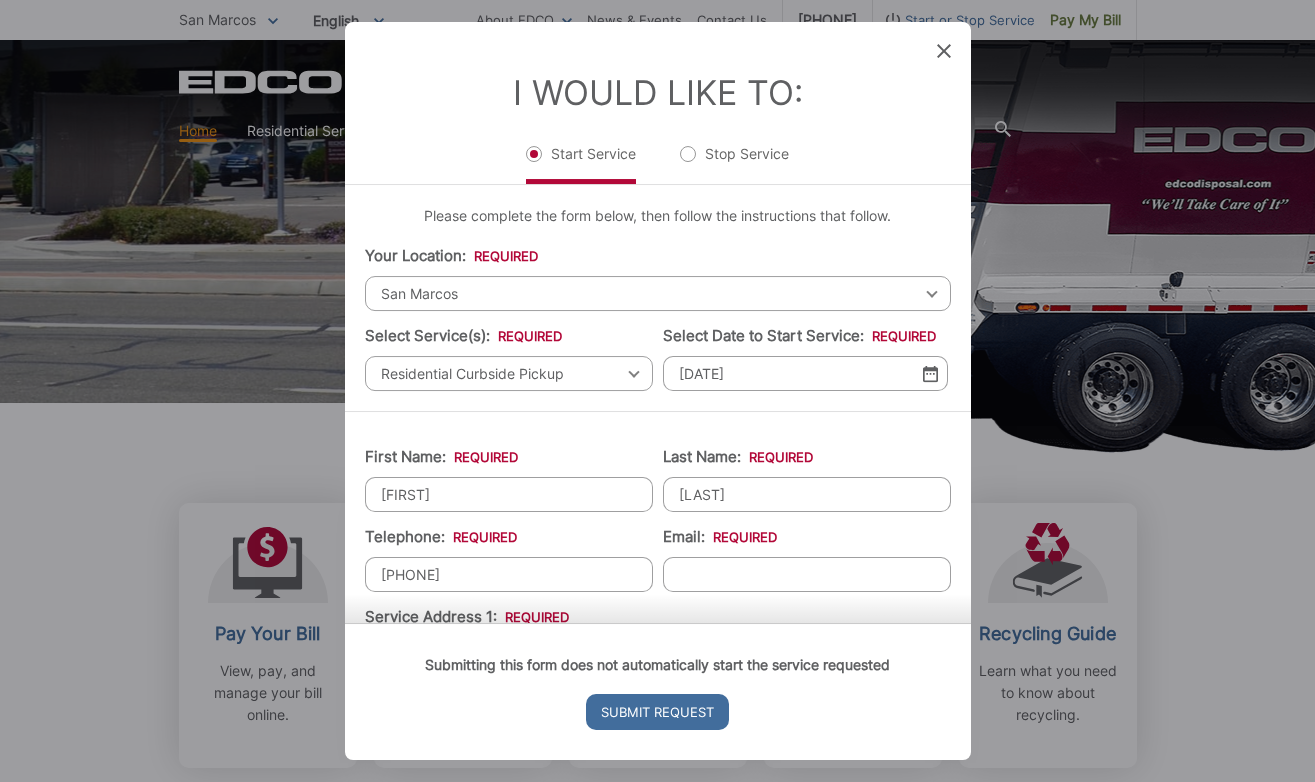 type on "kristinacrader@gmail.com" 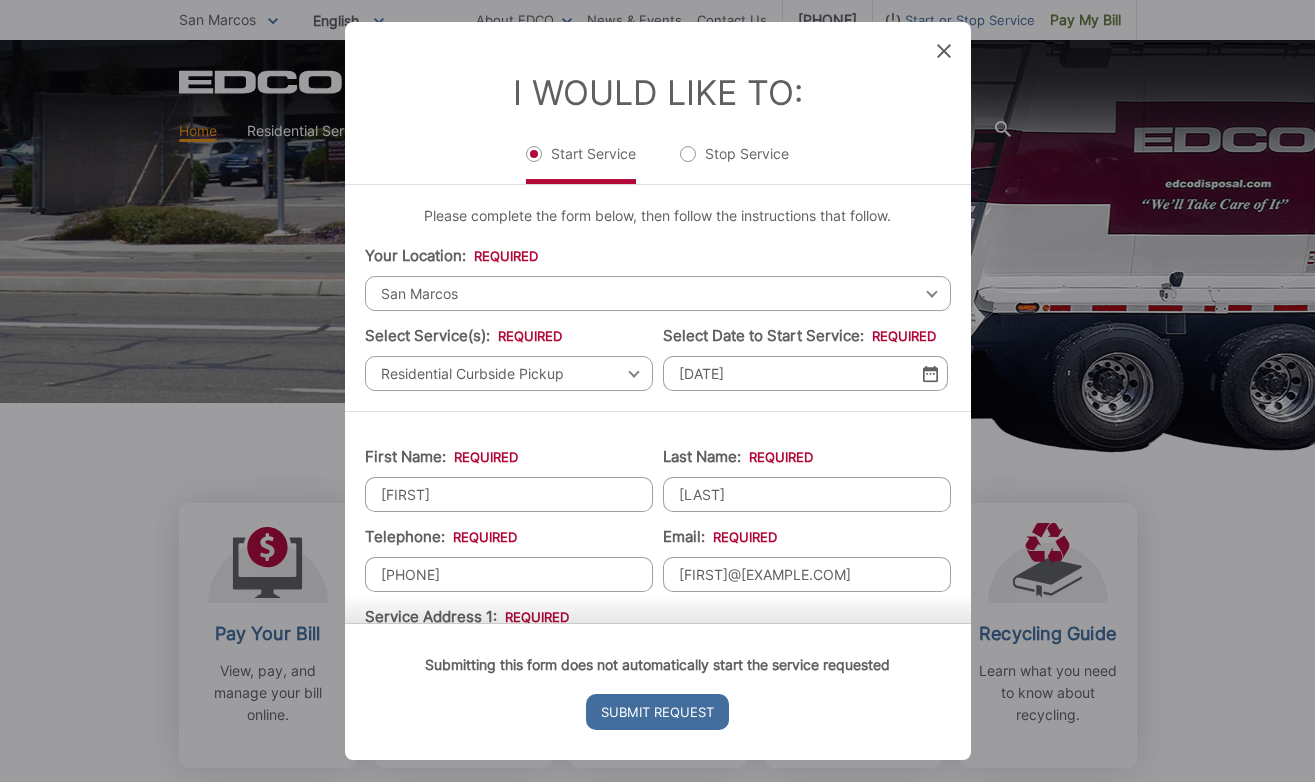 type on "92057-1946" 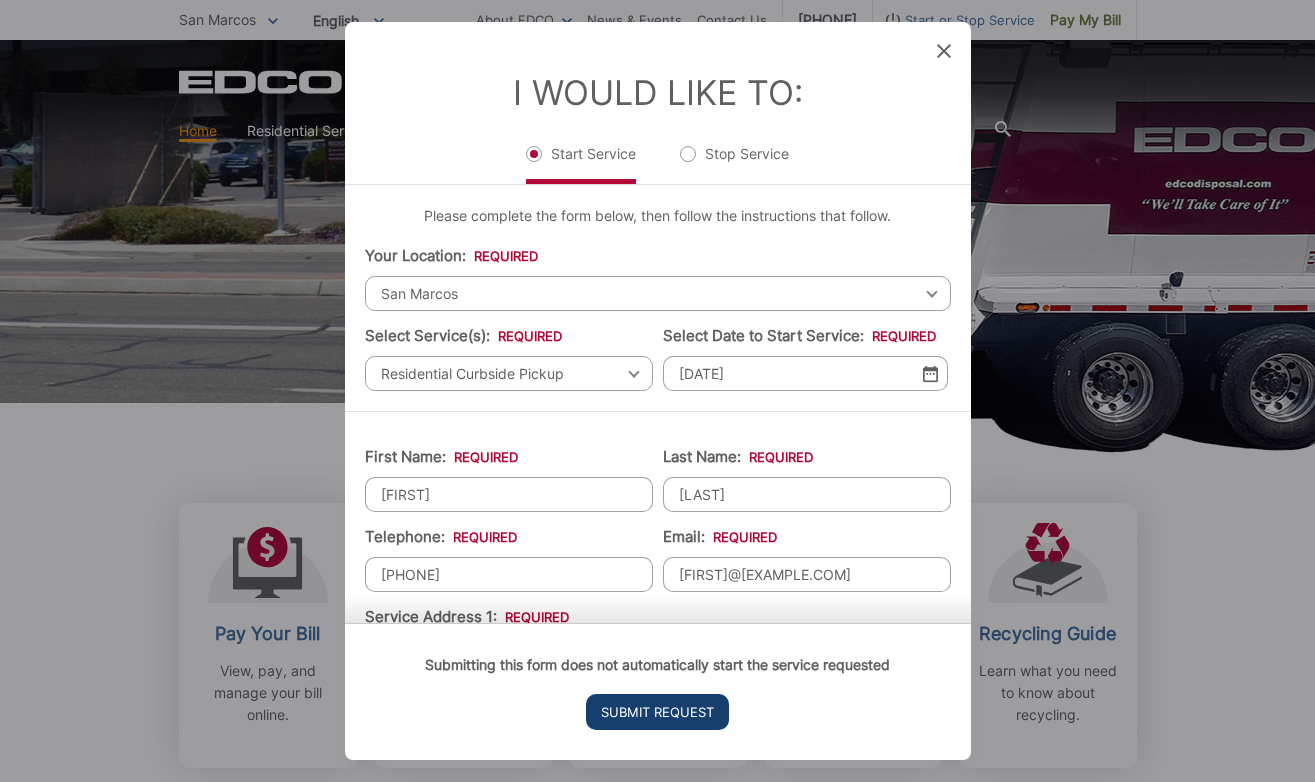 type on "Kristina" 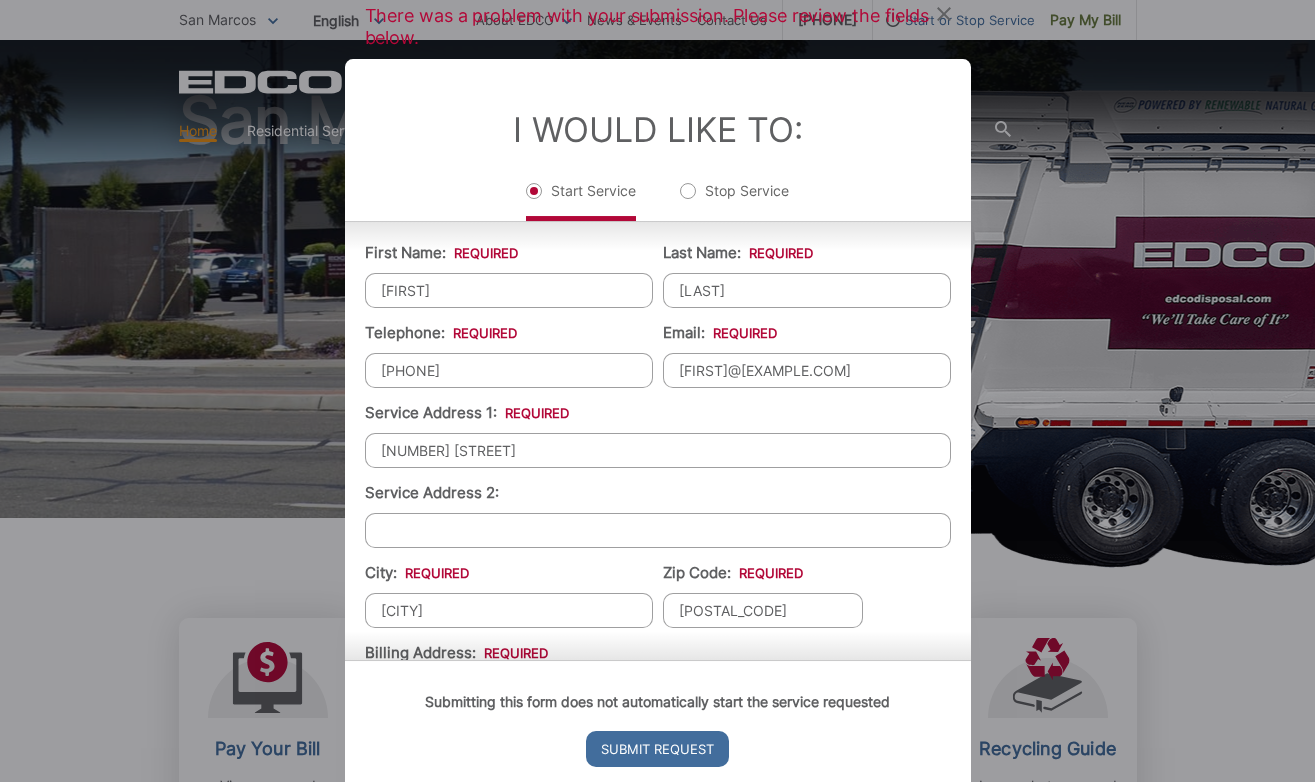 scroll, scrollTop: 244, scrollLeft: 0, axis: vertical 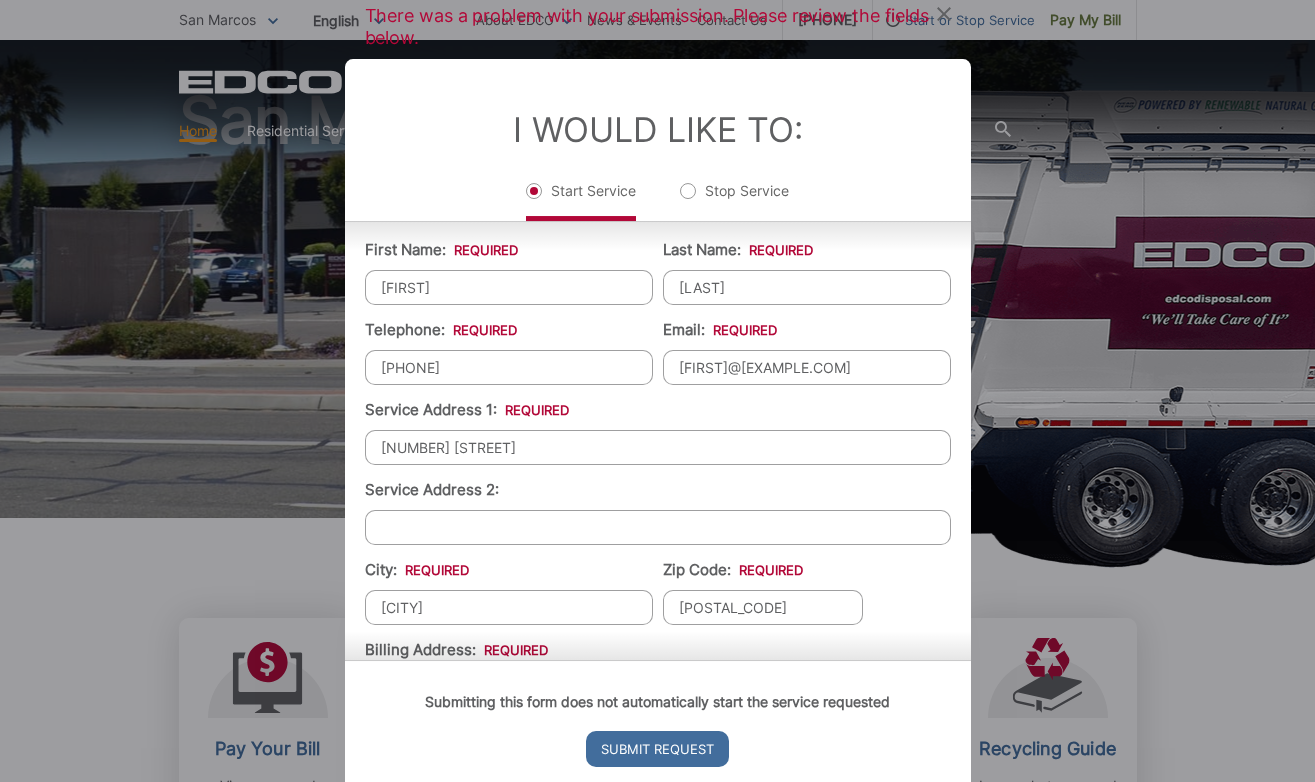 click on "5002 Medalist Ct" at bounding box center [658, 447] 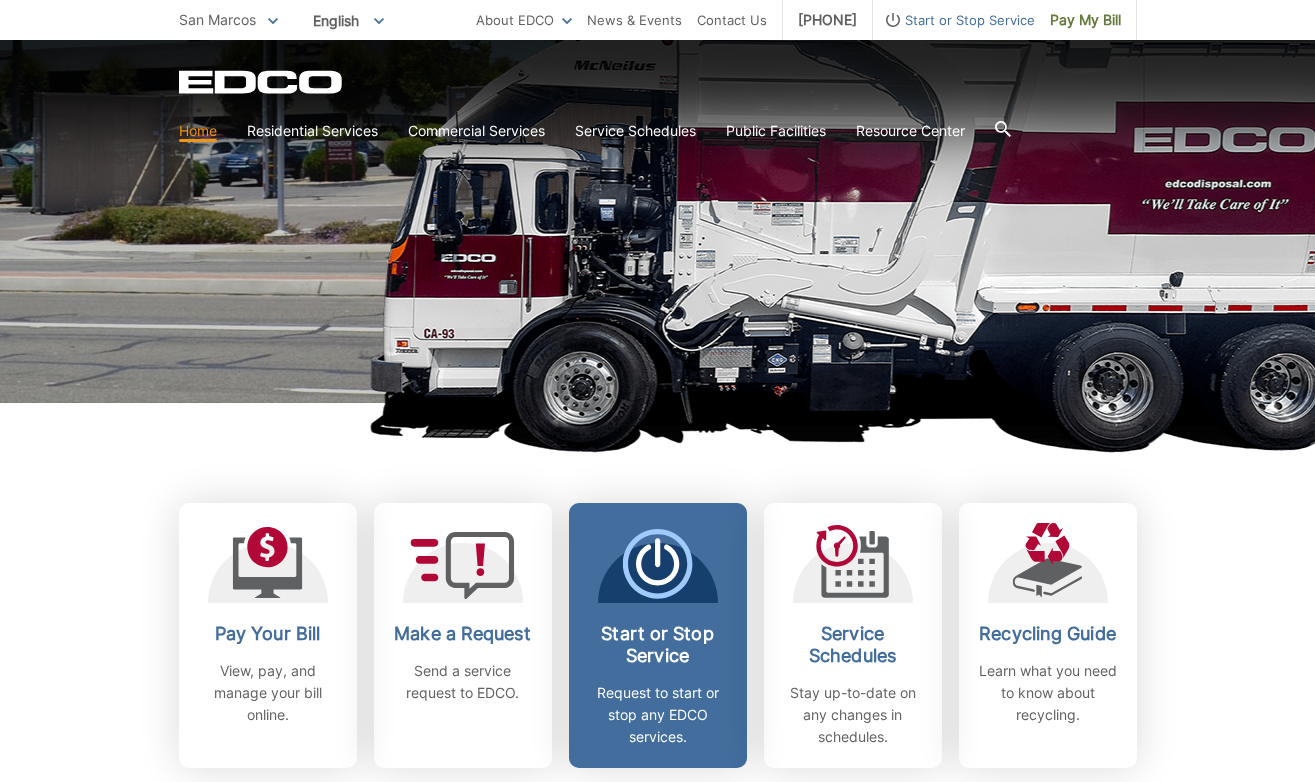 click on "Start or Stop Service" at bounding box center (658, 645) 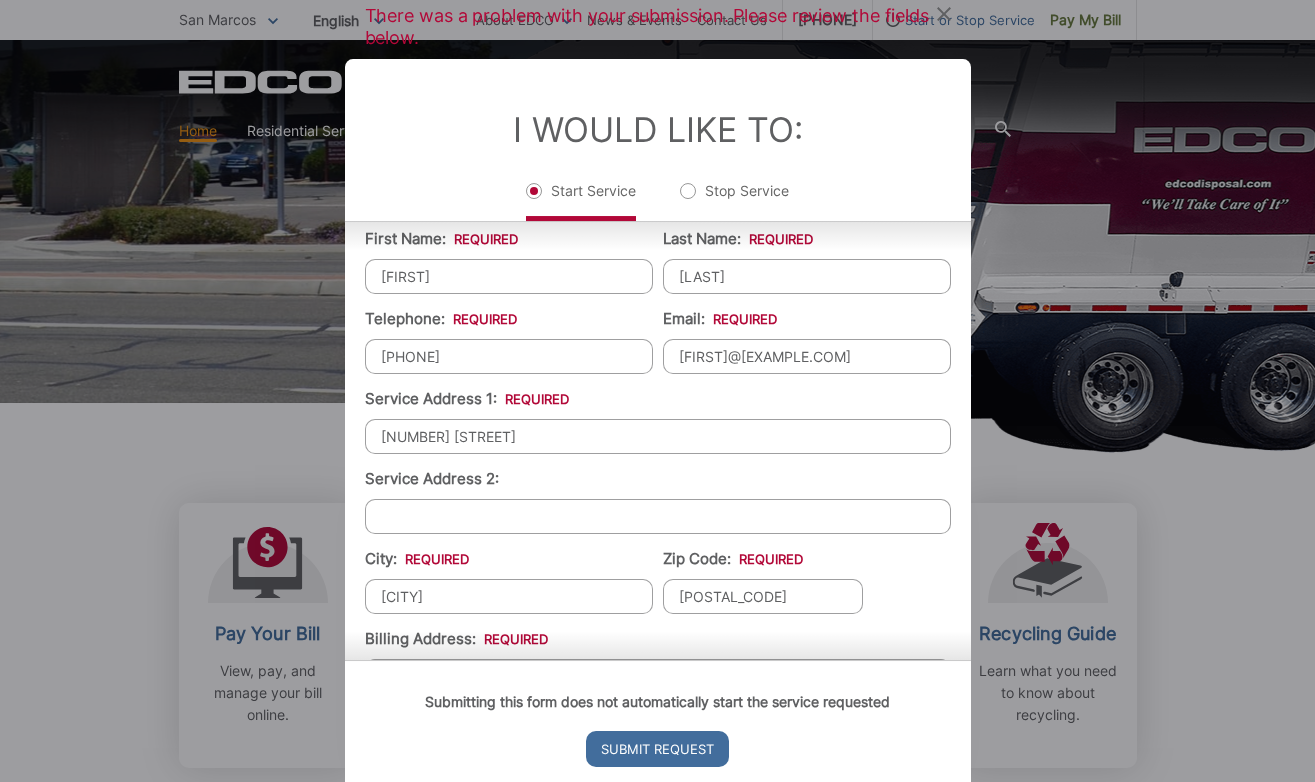 scroll, scrollTop: 282, scrollLeft: 0, axis: vertical 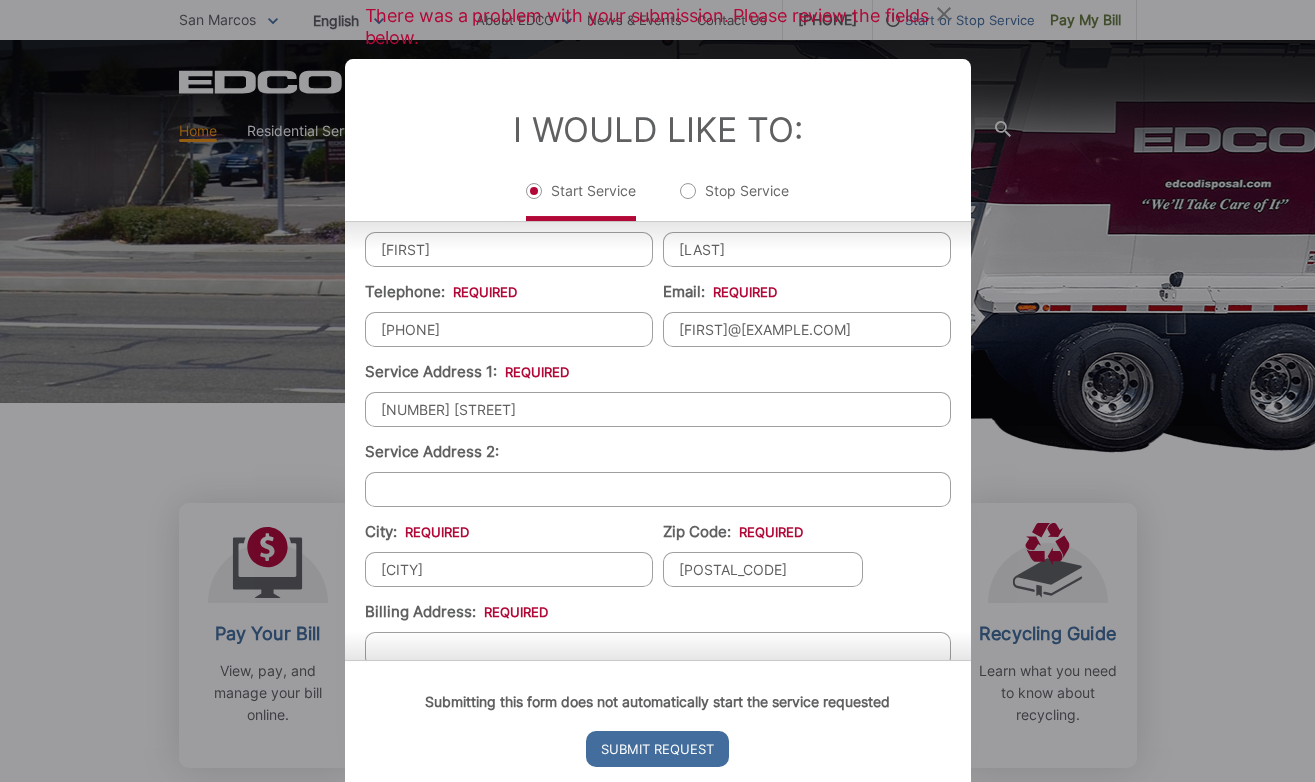 drag, startPoint x: 539, startPoint y: 402, endPoint x: 308, endPoint y: 396, distance: 231.07791 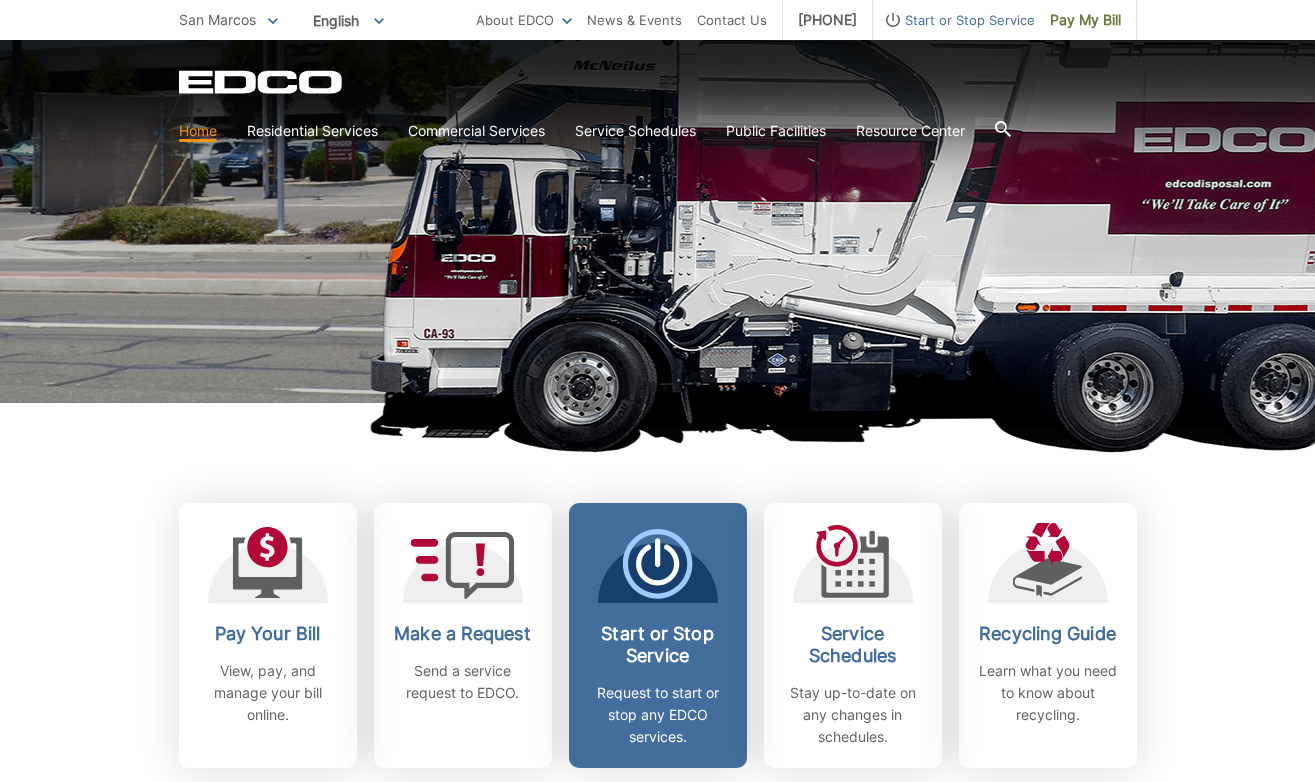 click on "Start or Stop Service" at bounding box center (658, 645) 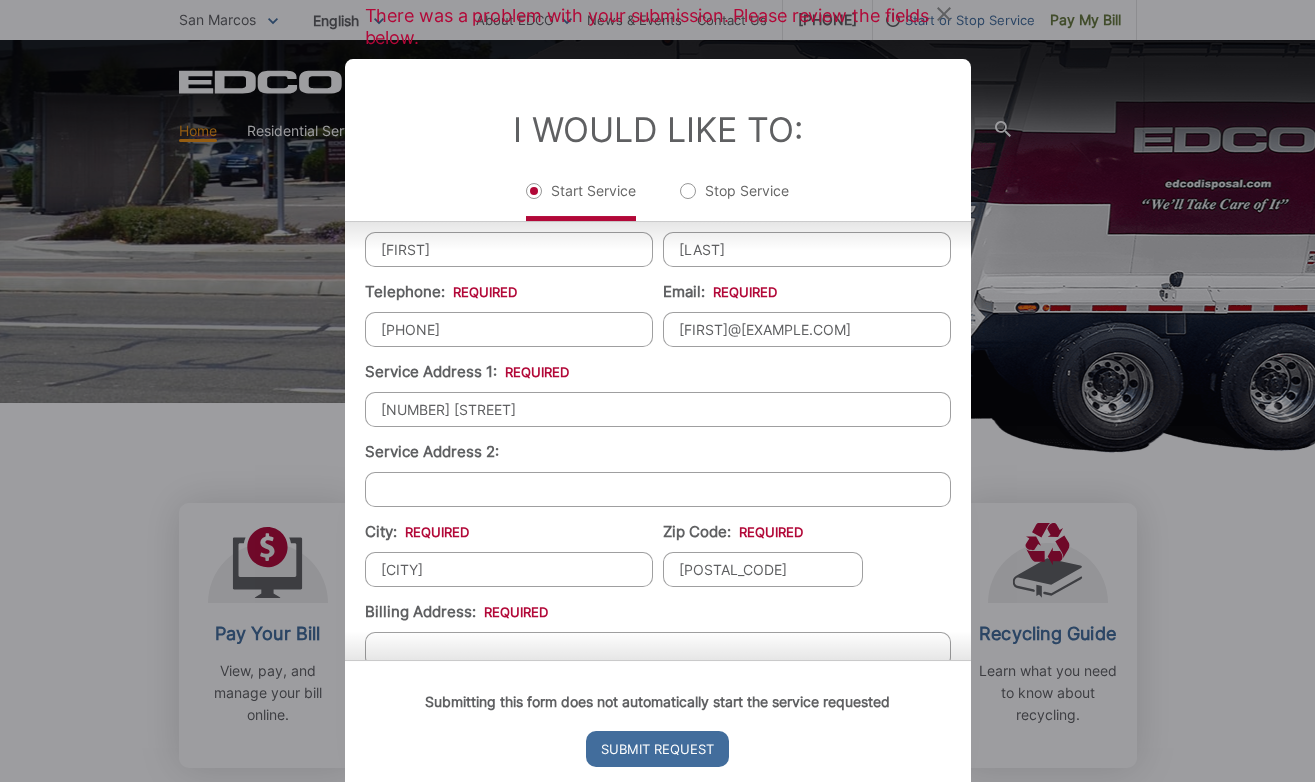 click on "5002 Medalist Ct" at bounding box center [658, 409] 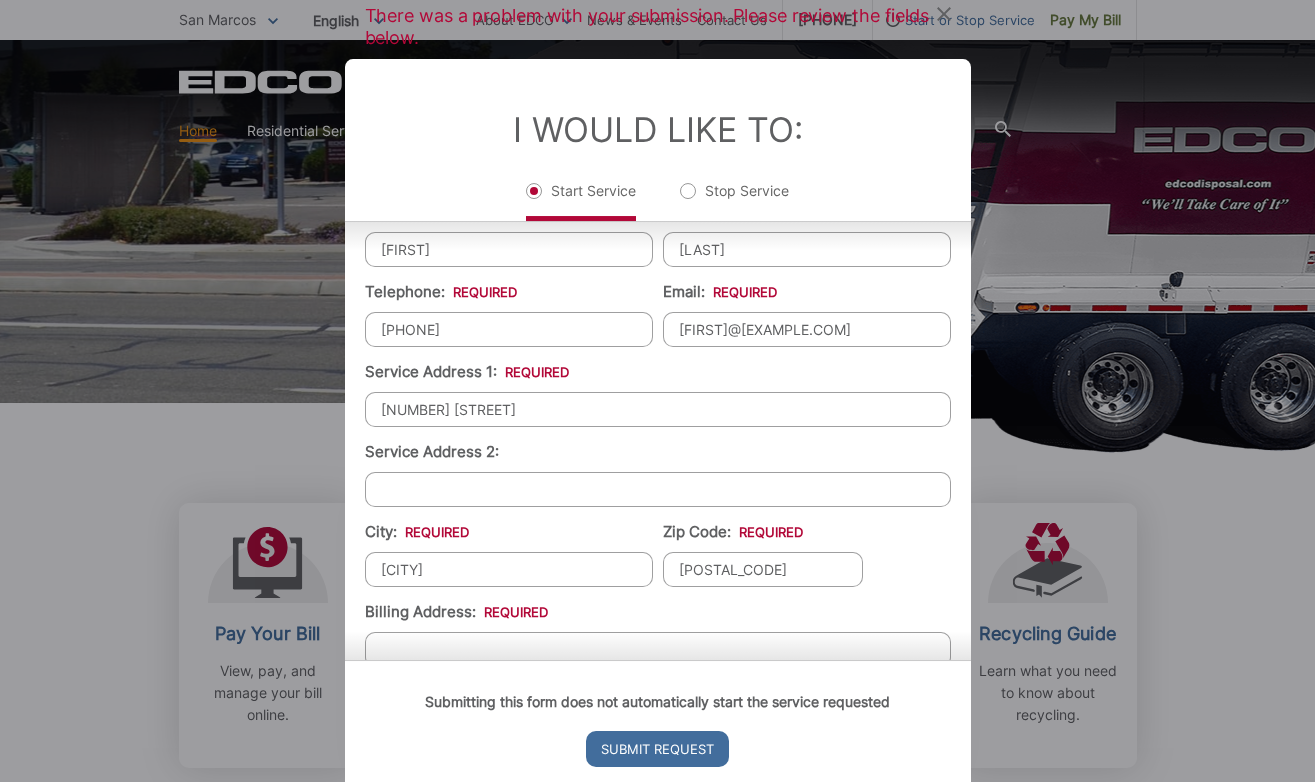 type on "909 Rose Arbor Dr" 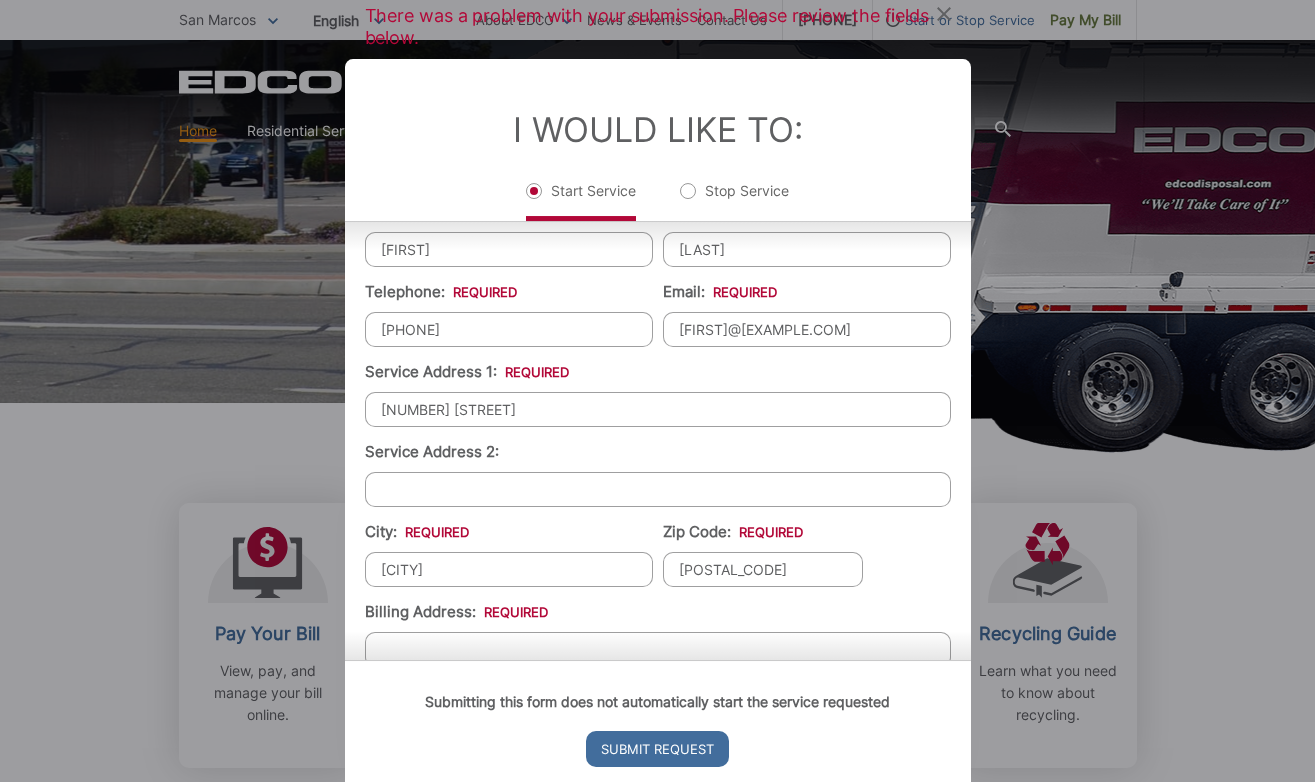 click on "Oceanside" at bounding box center [509, 569] 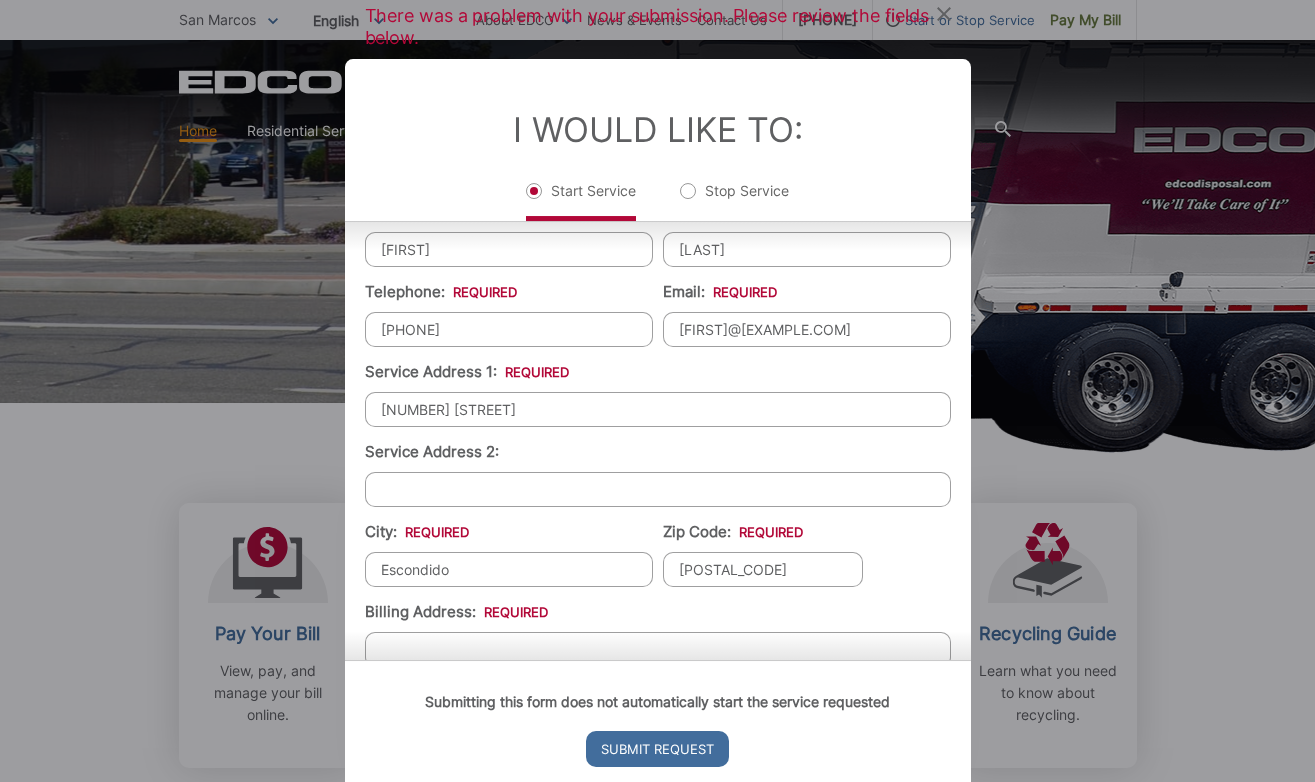 type on "Escondido" 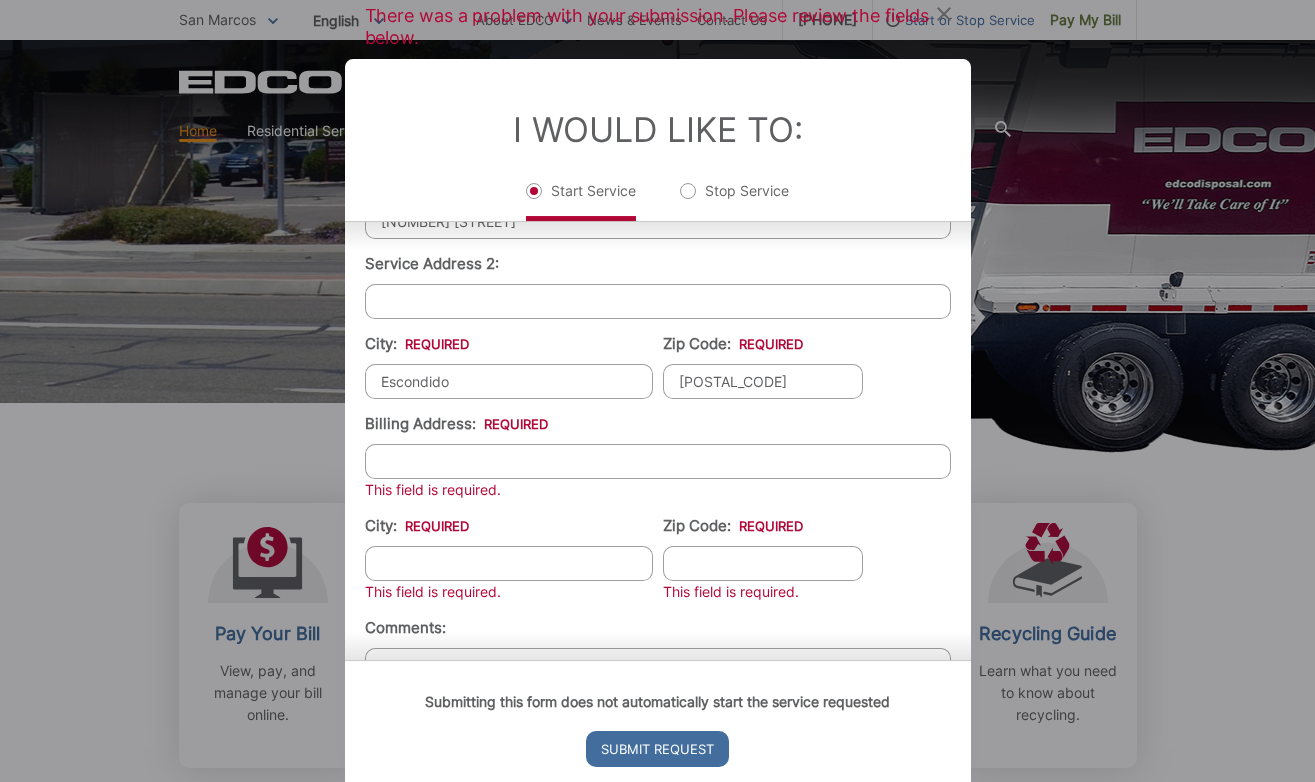 scroll, scrollTop: 472, scrollLeft: 0, axis: vertical 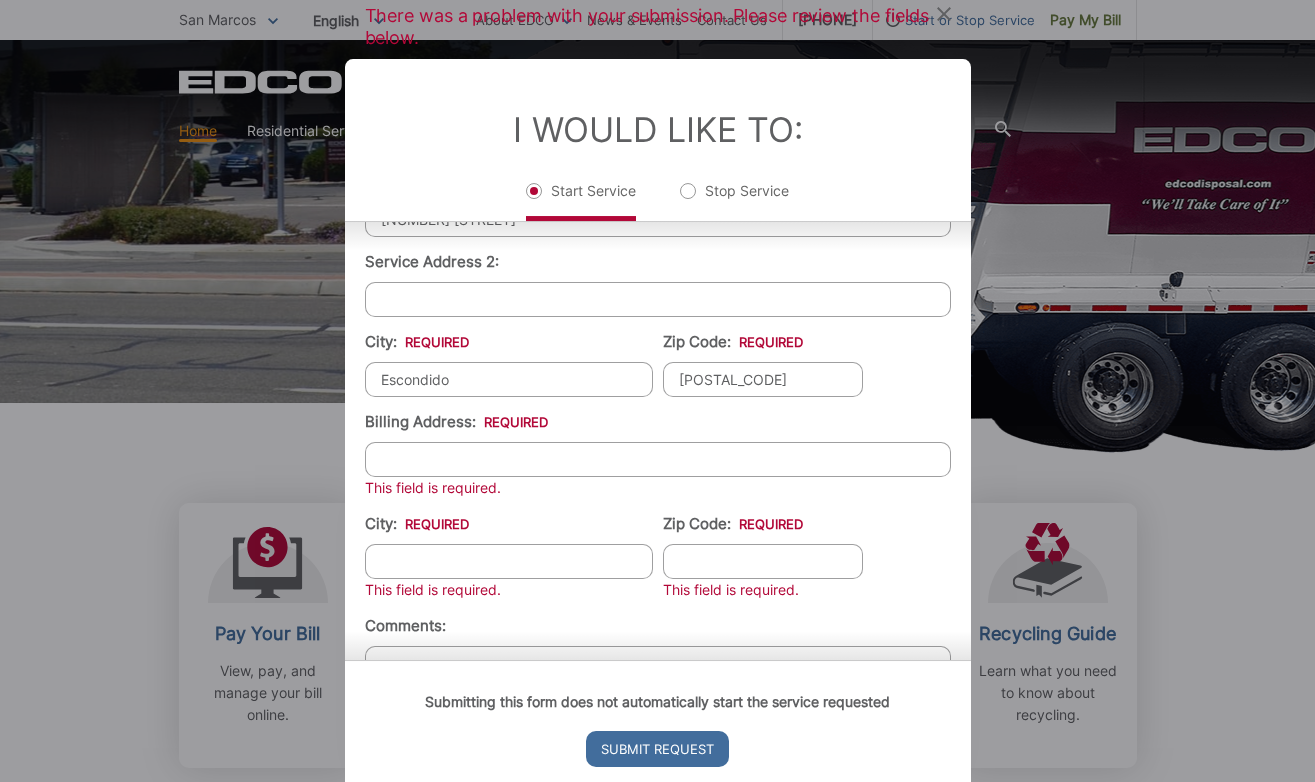 type on "92078" 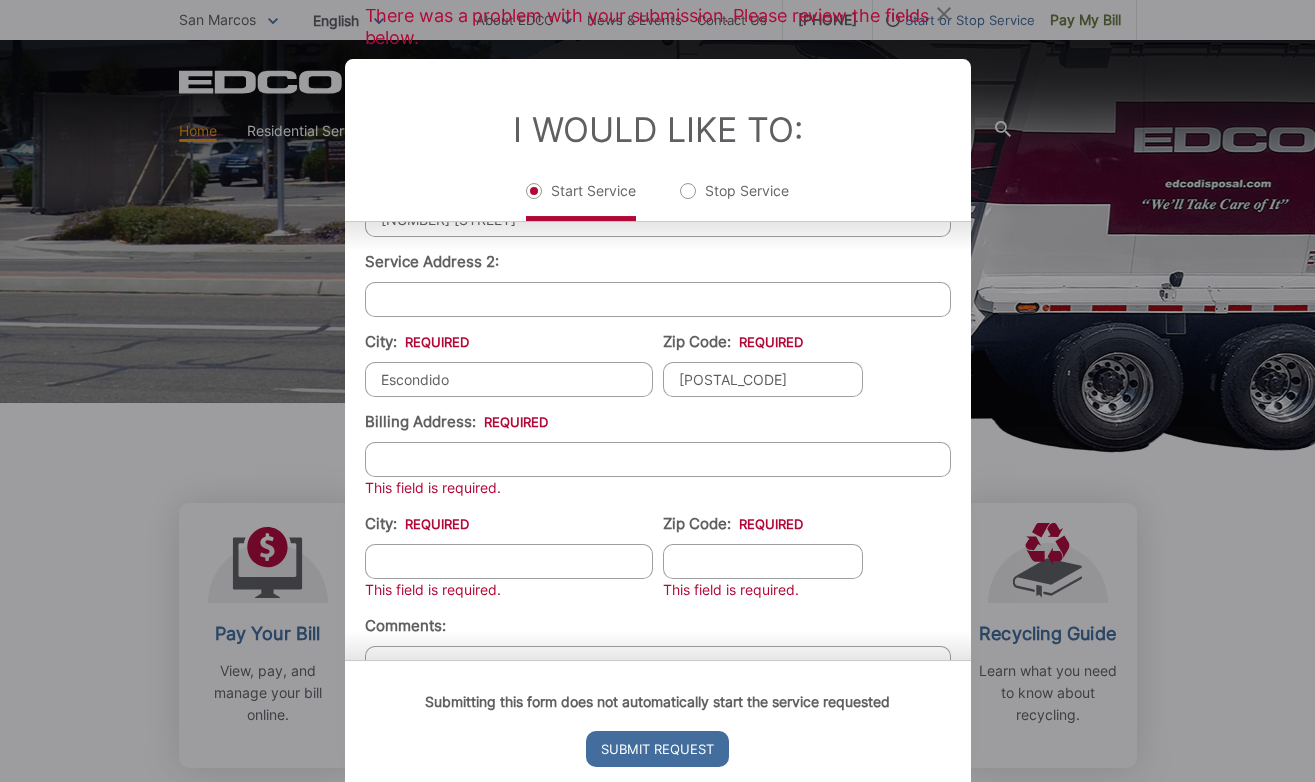 click on "Billing Address: *" at bounding box center [658, 459] 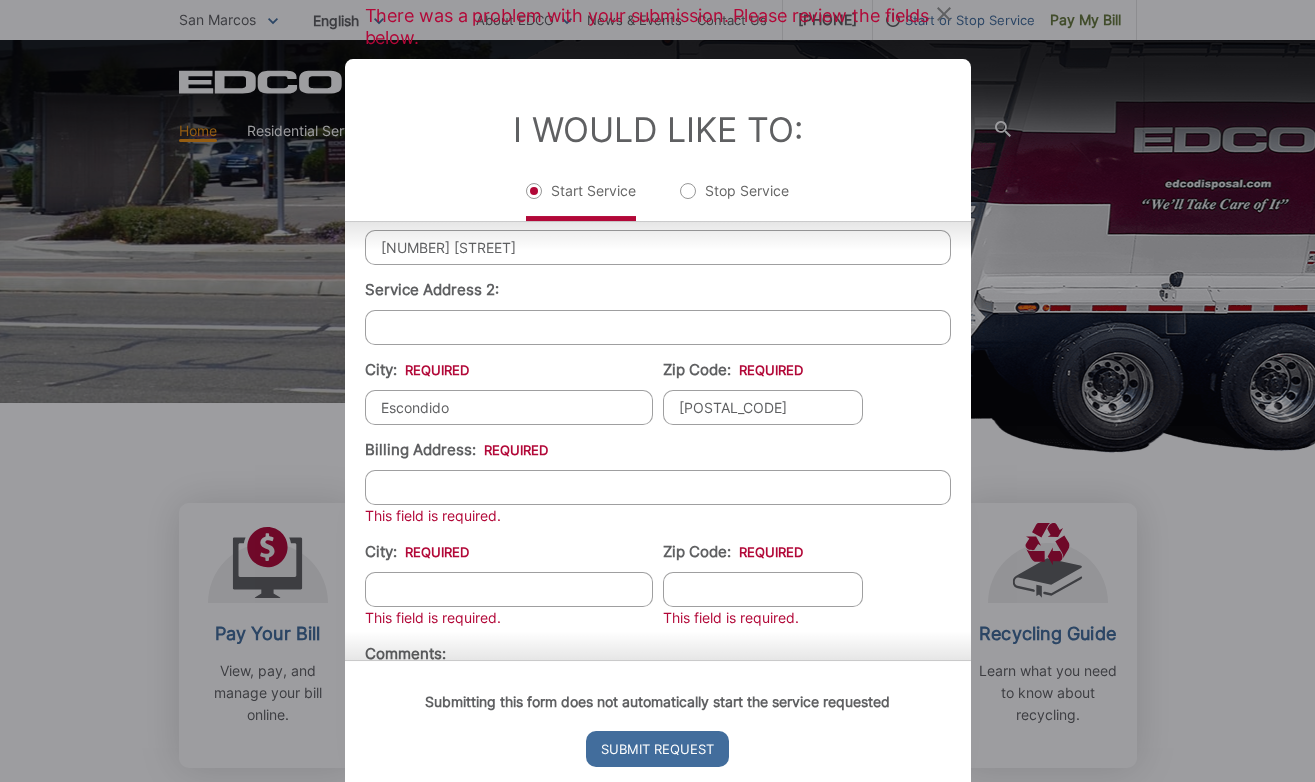 scroll, scrollTop: 451, scrollLeft: 0, axis: vertical 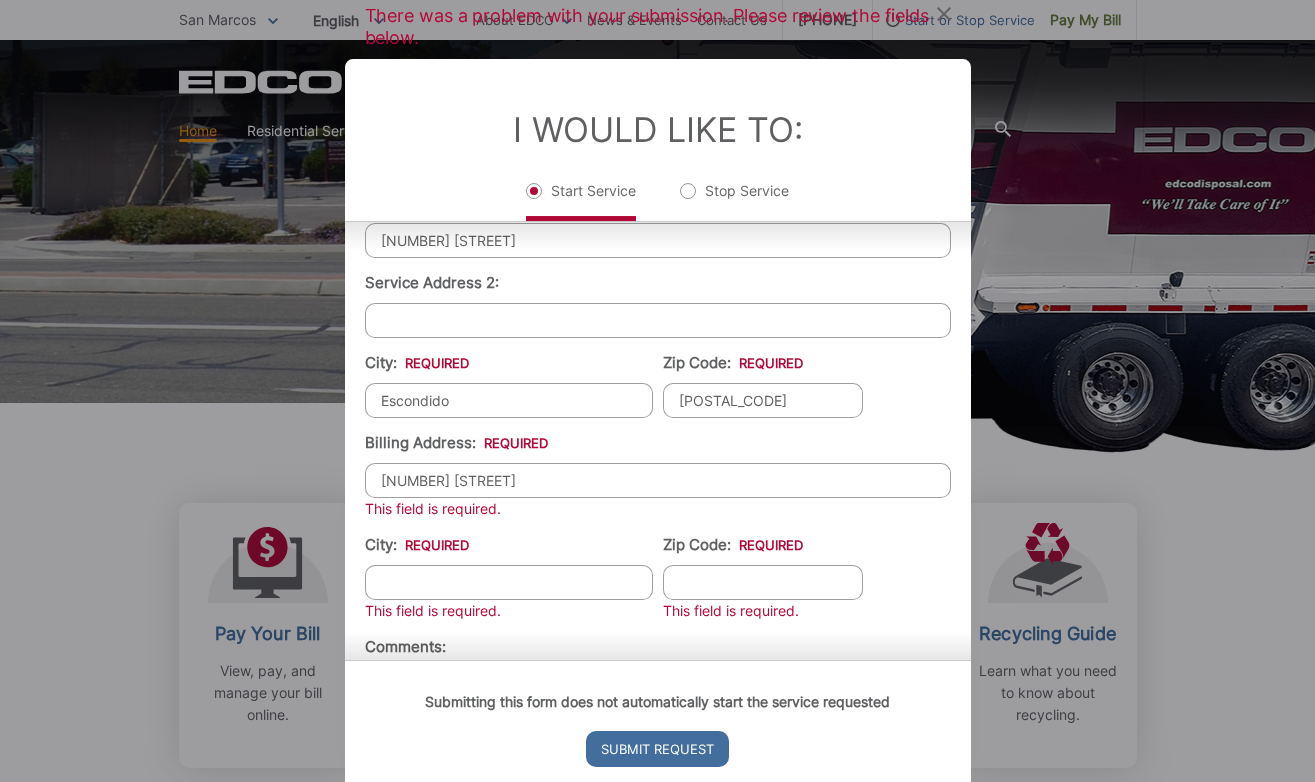 type on "909 Rose Arbor Dr" 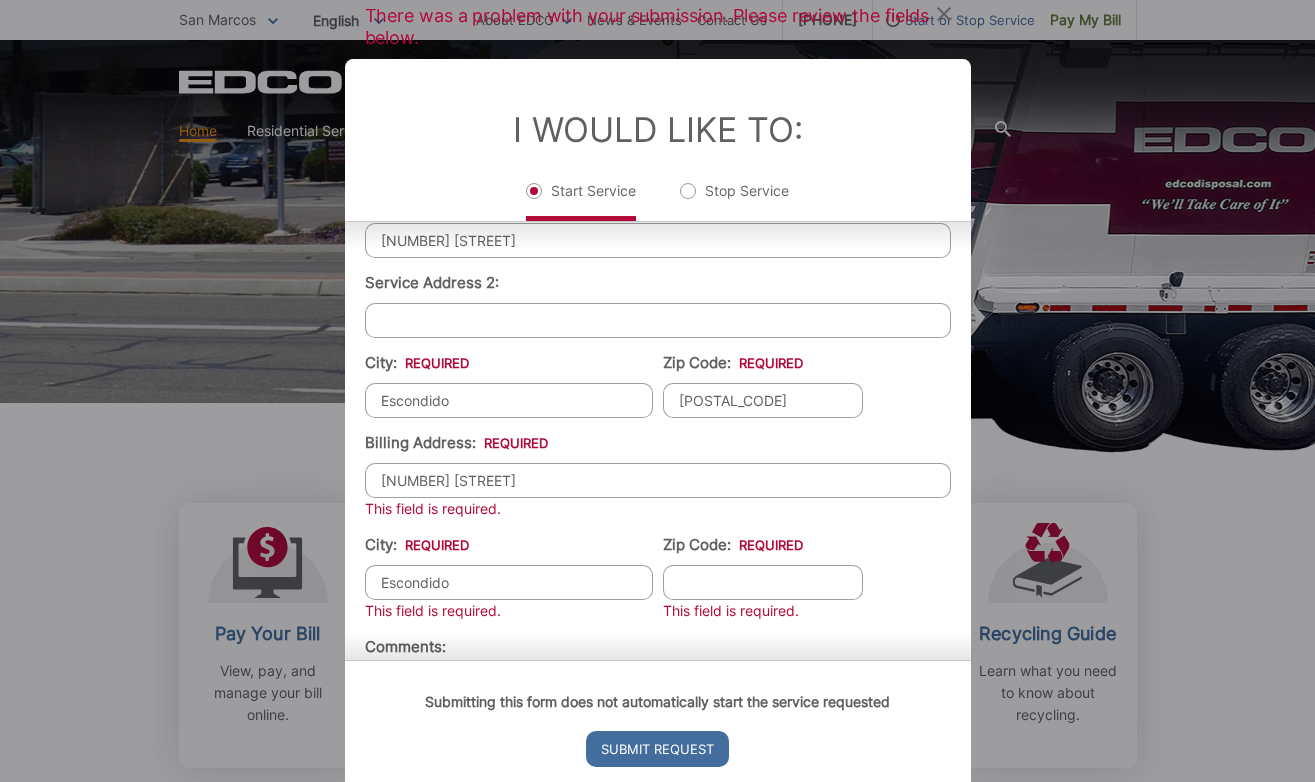 type on "Escondido" 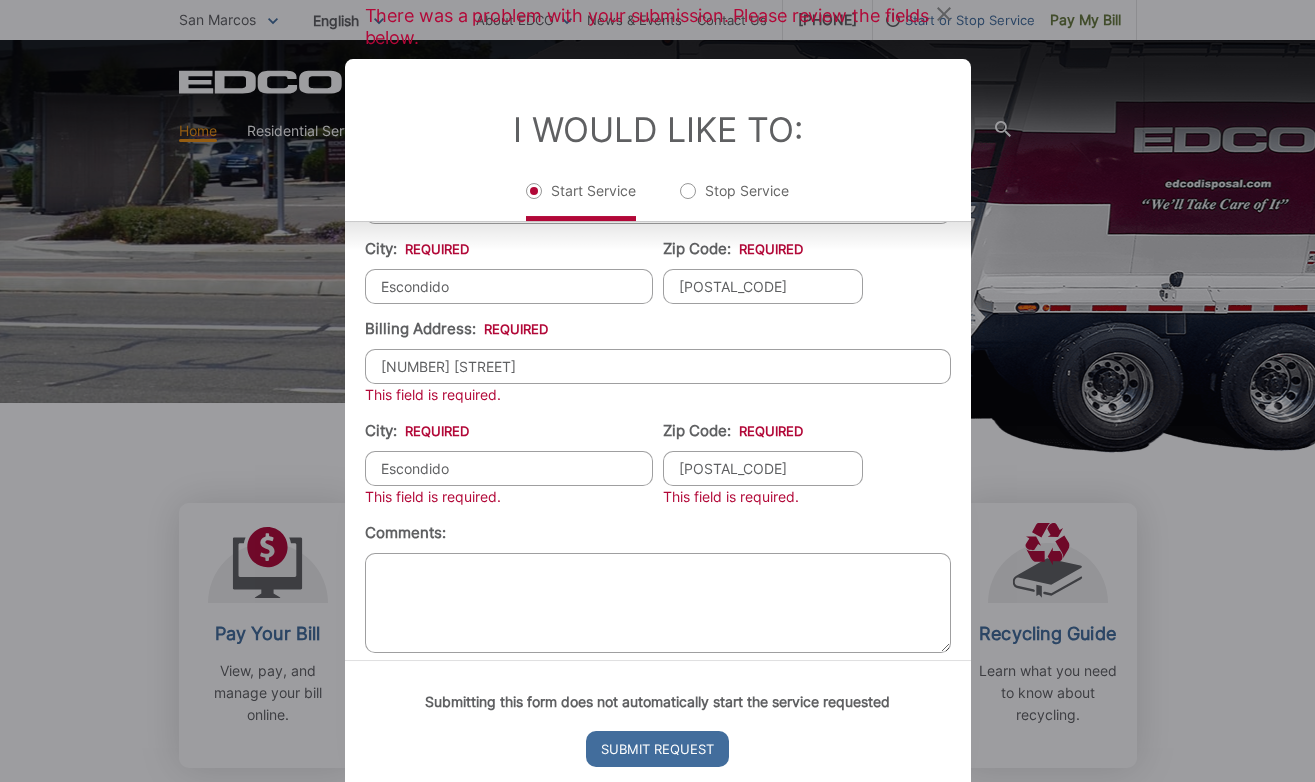 scroll, scrollTop: 587, scrollLeft: 0, axis: vertical 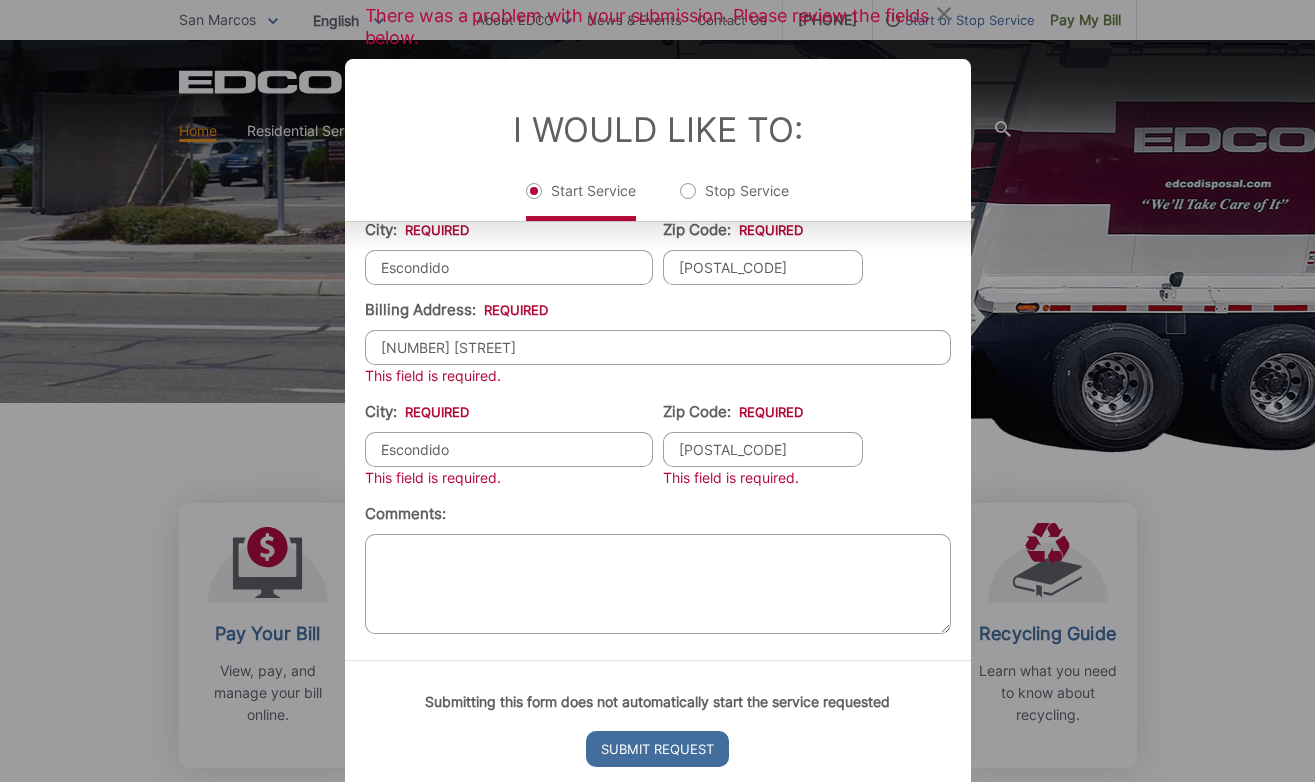 type on "92027" 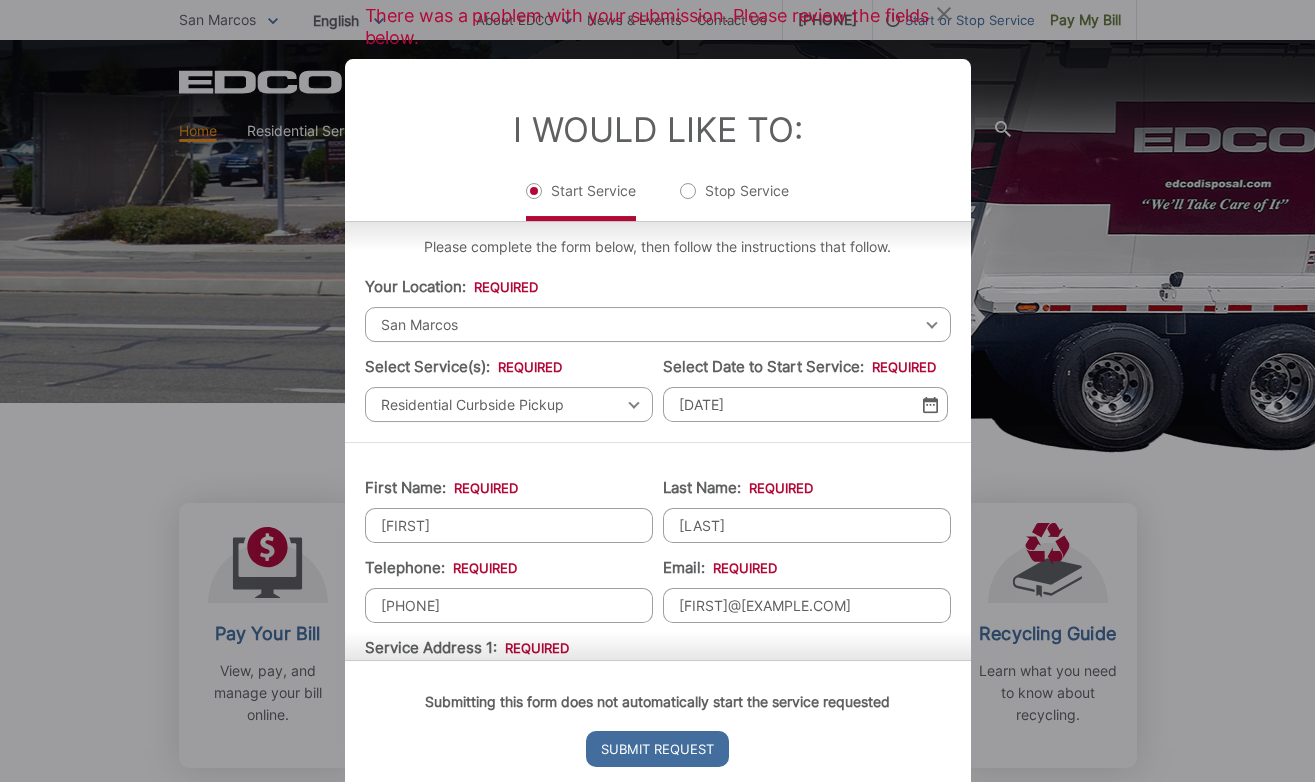 scroll, scrollTop: 2, scrollLeft: 0, axis: vertical 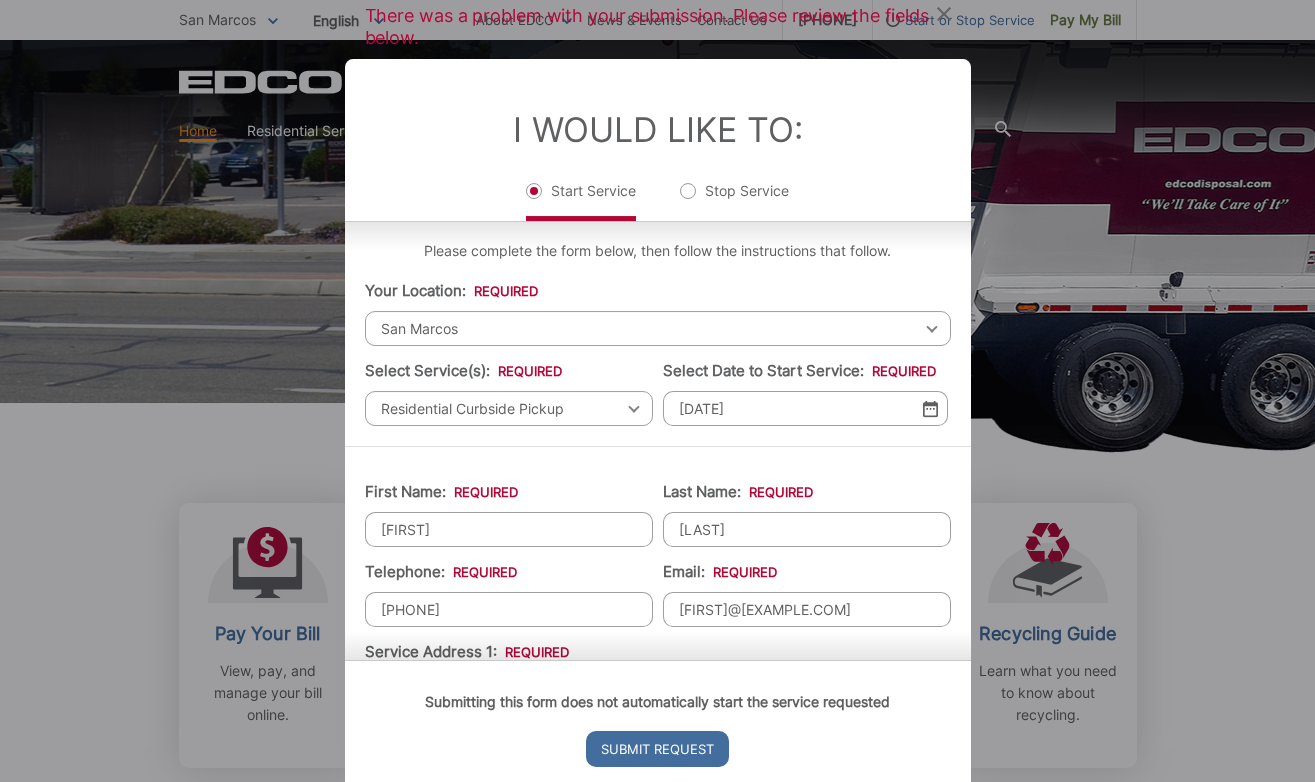 type on "start service" 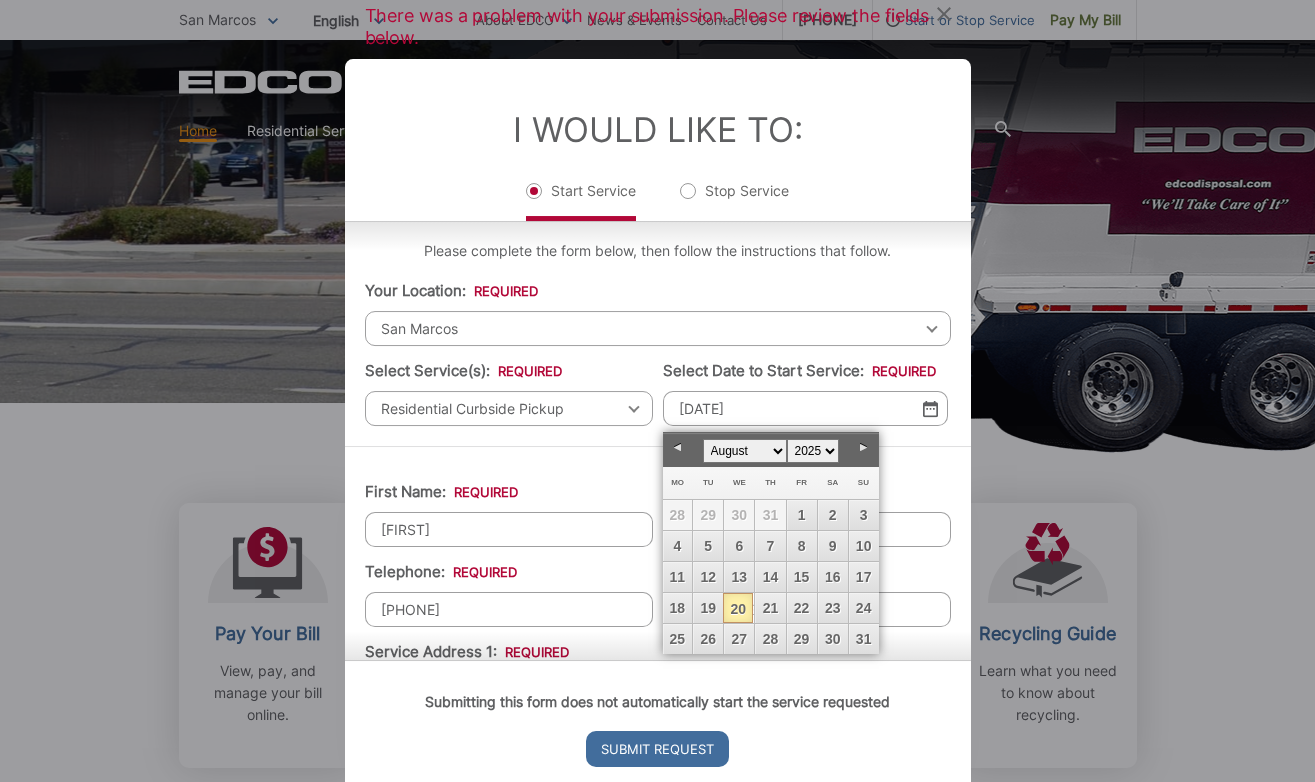 click on "20" at bounding box center [738, 608] 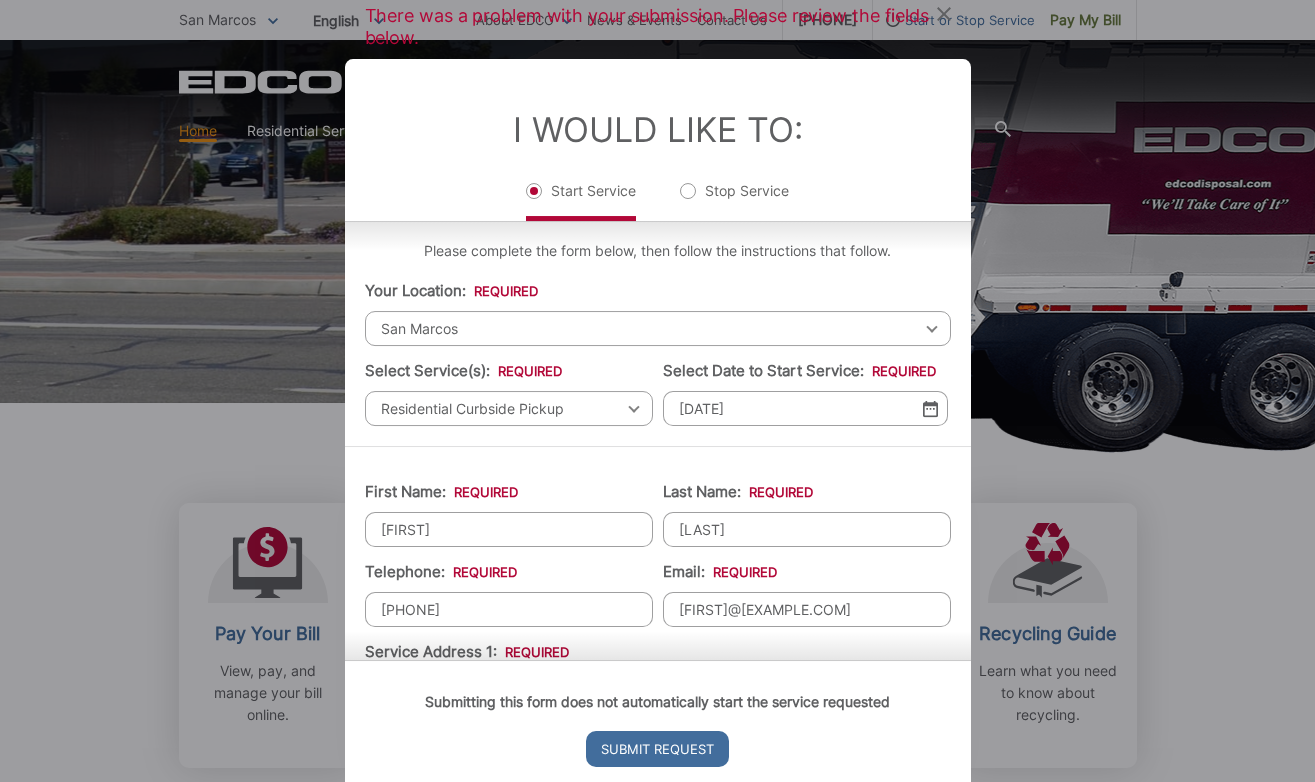 scroll, scrollTop: 0, scrollLeft: 0, axis: both 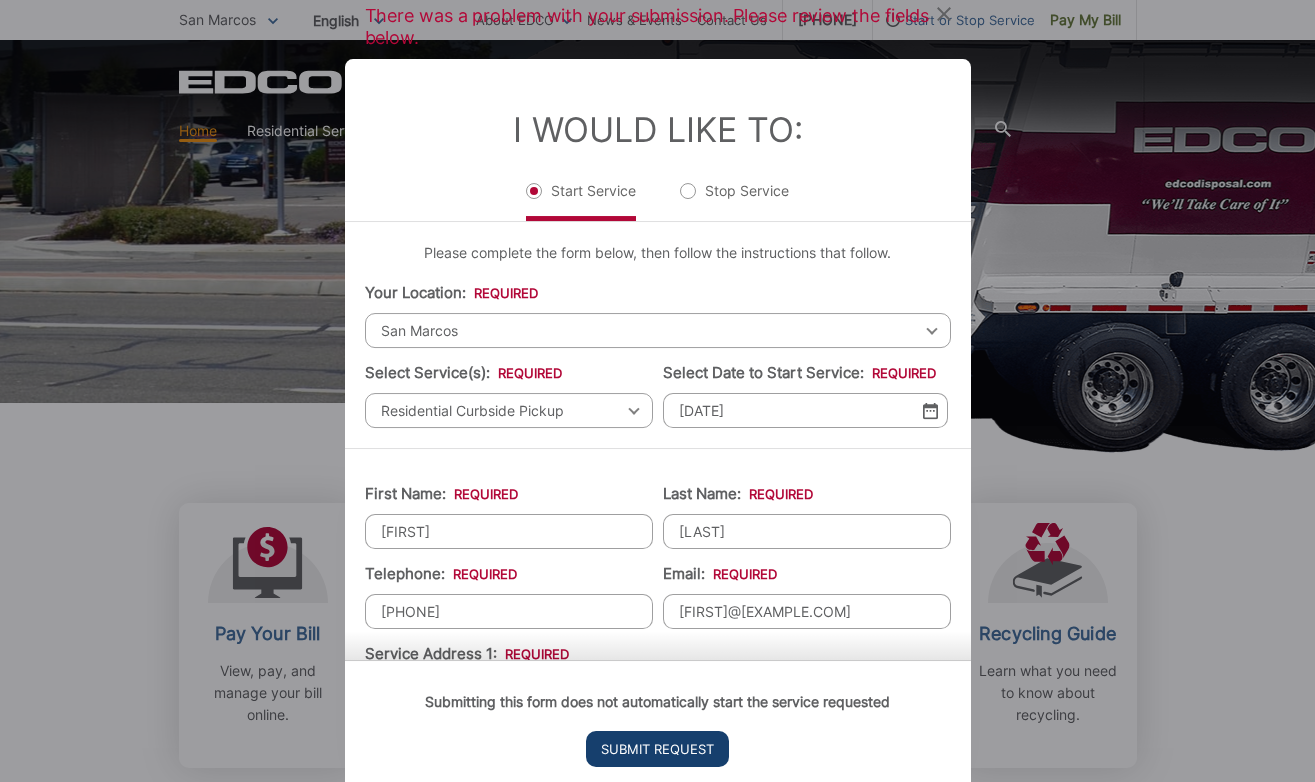 click on "Submit Request" at bounding box center [657, 749] 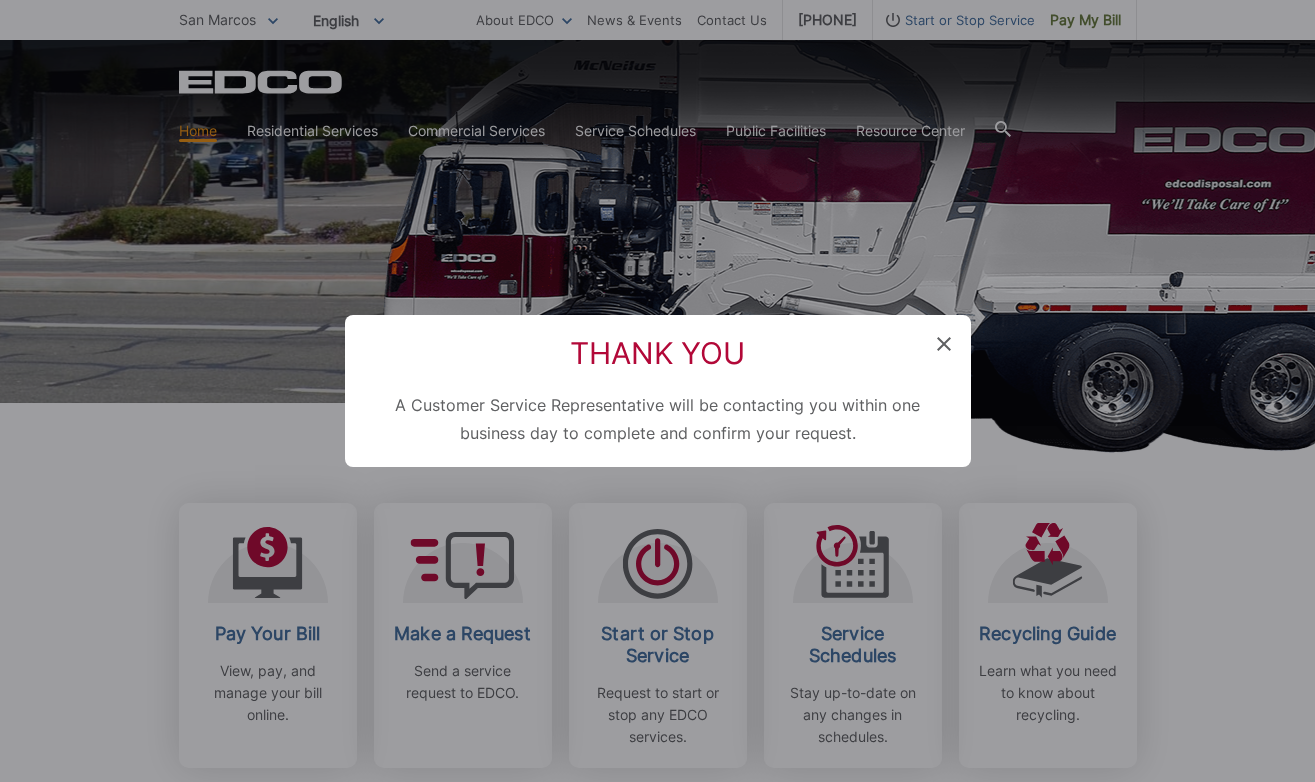 scroll, scrollTop: 452, scrollLeft: 0, axis: vertical 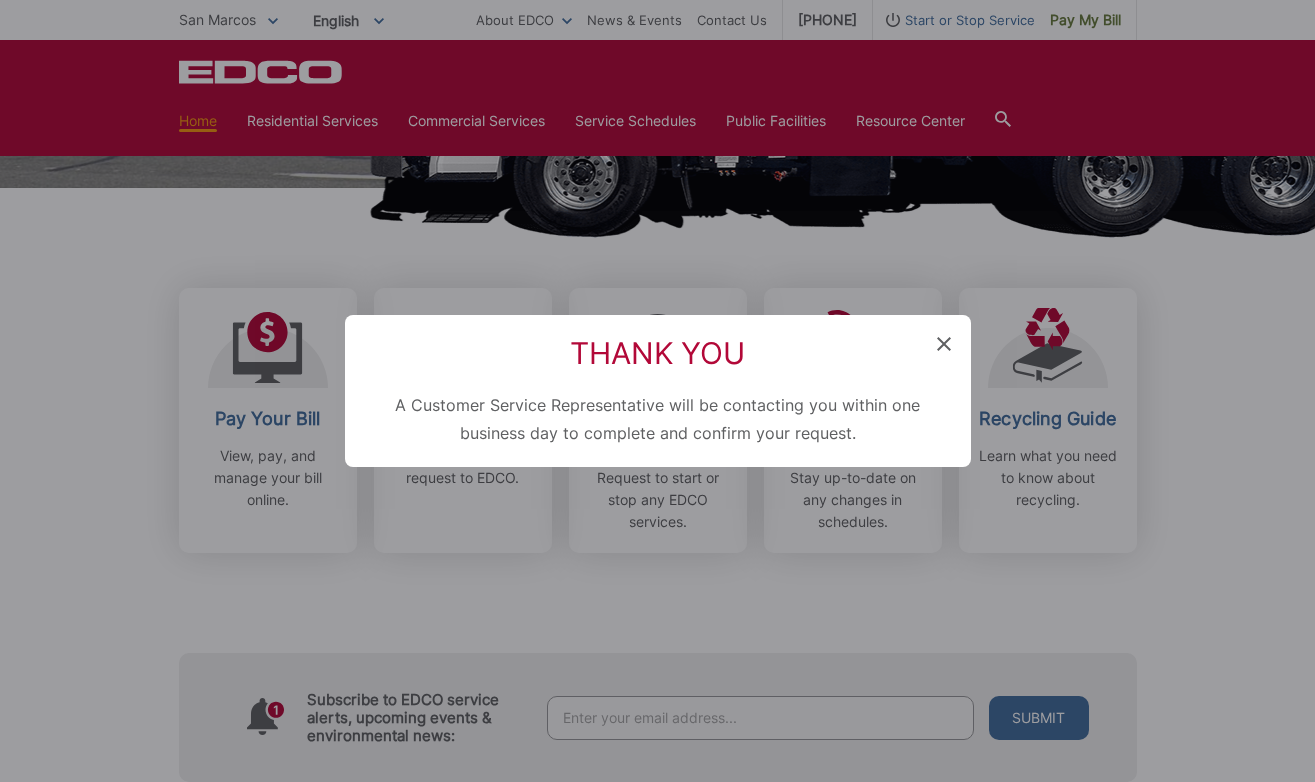 click 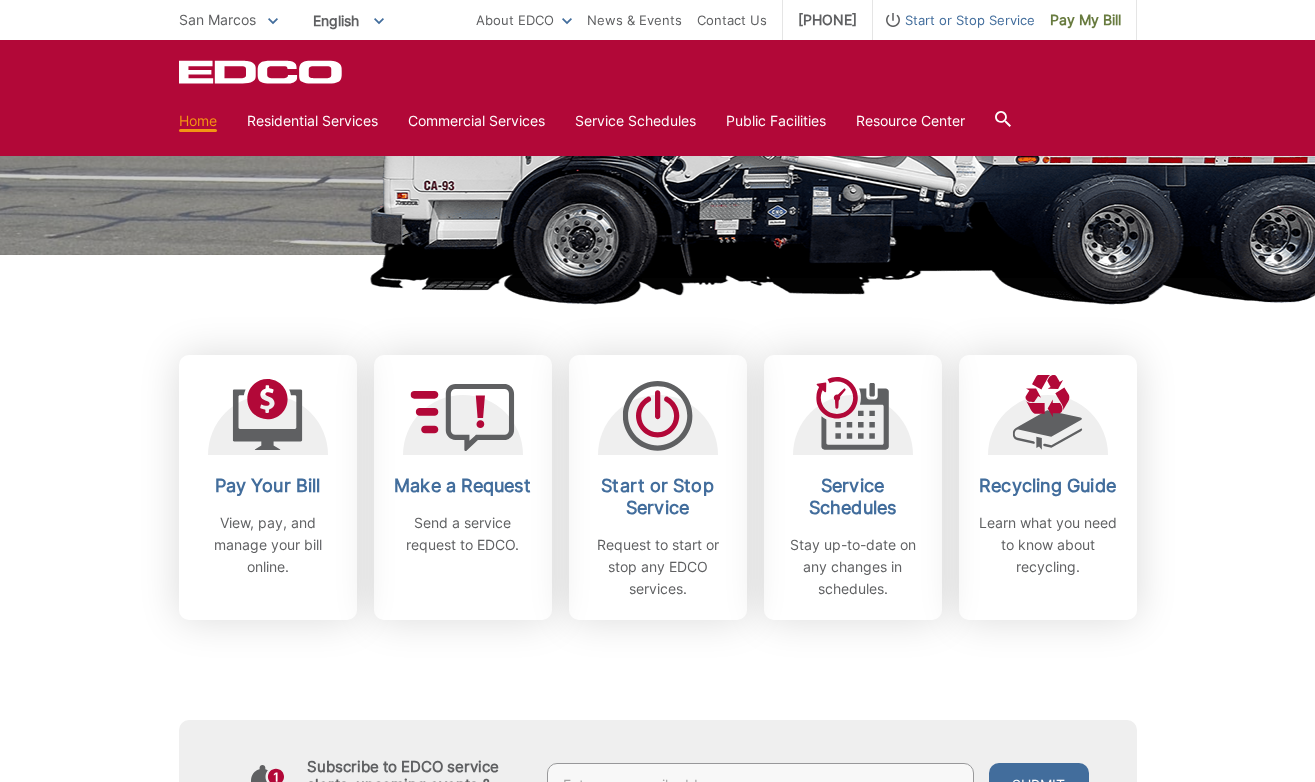 scroll, scrollTop: 376, scrollLeft: 0, axis: vertical 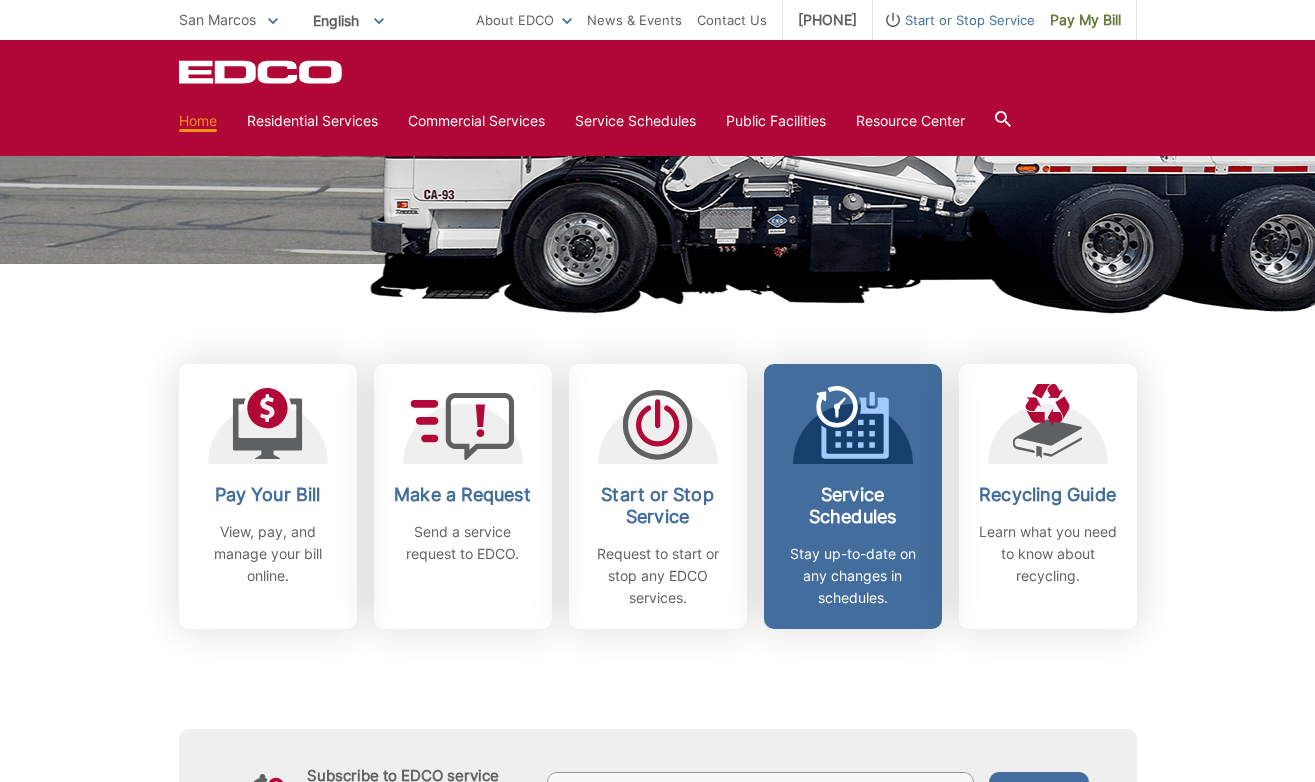 click on "Service Schedules" at bounding box center (853, 506) 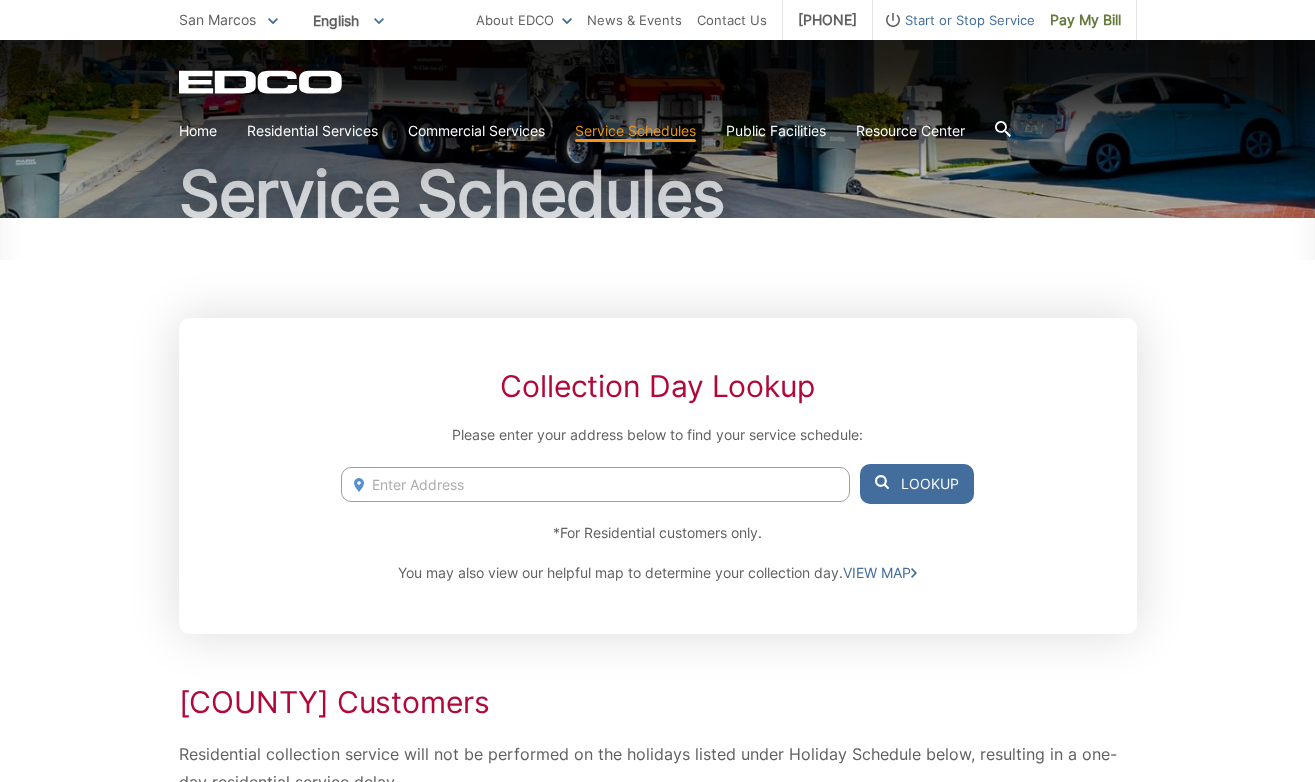 scroll, scrollTop: 133, scrollLeft: 0, axis: vertical 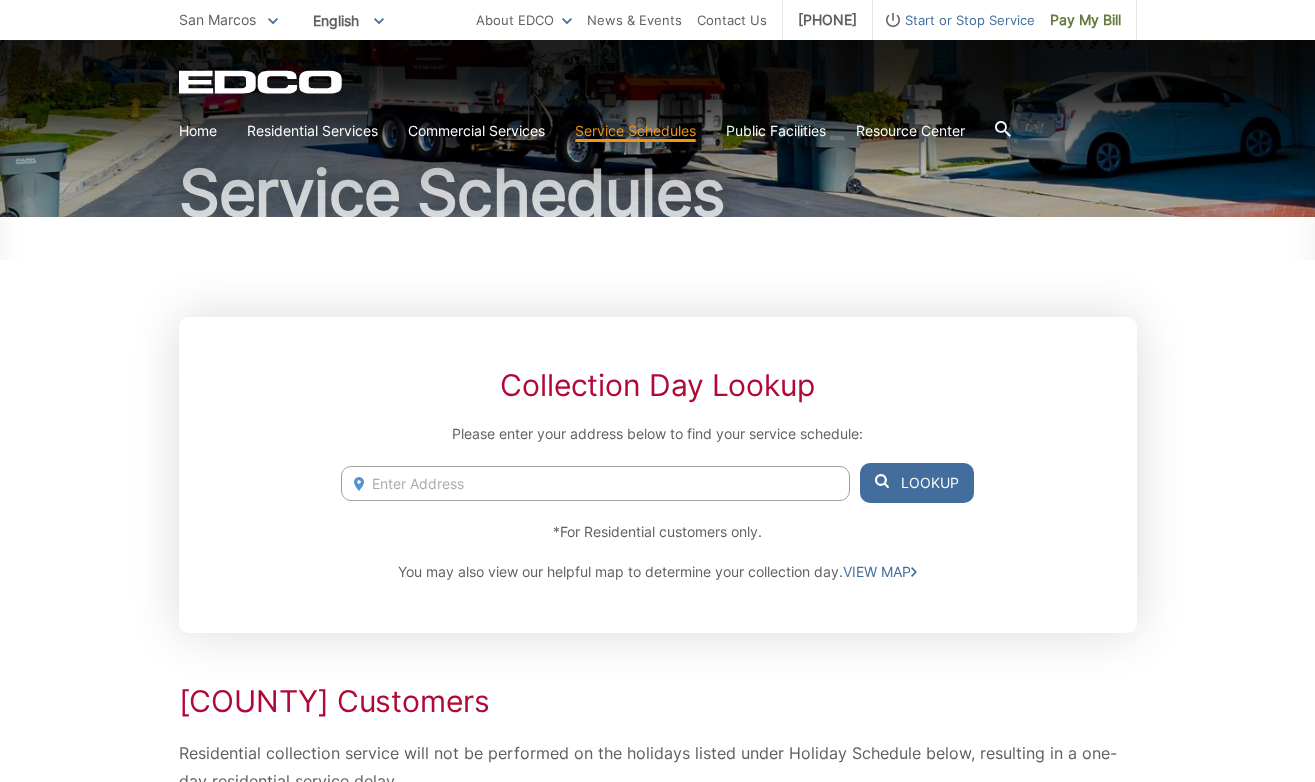 click at bounding box center (595, 483) 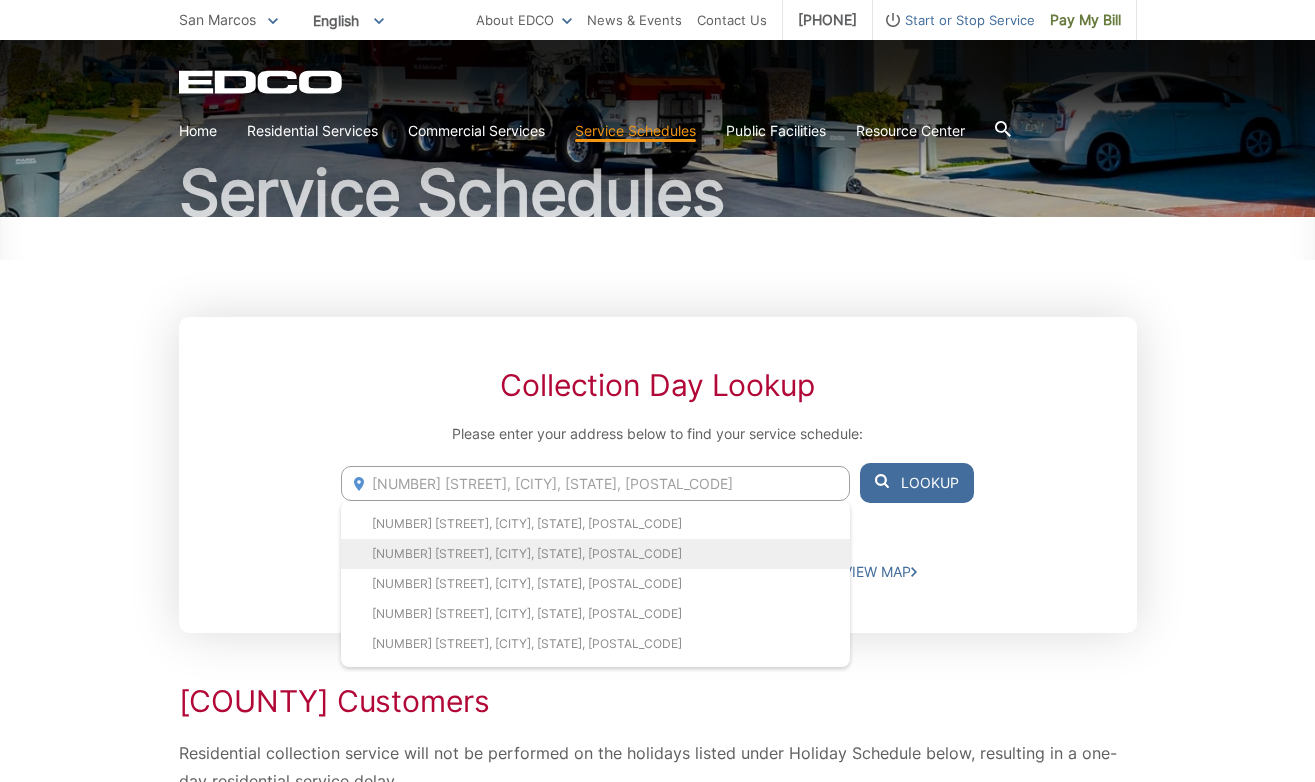 click on "[NUMBER] [STREET], [CITY], [STATE], [POSTAL_CODE]" at bounding box center (595, 554) 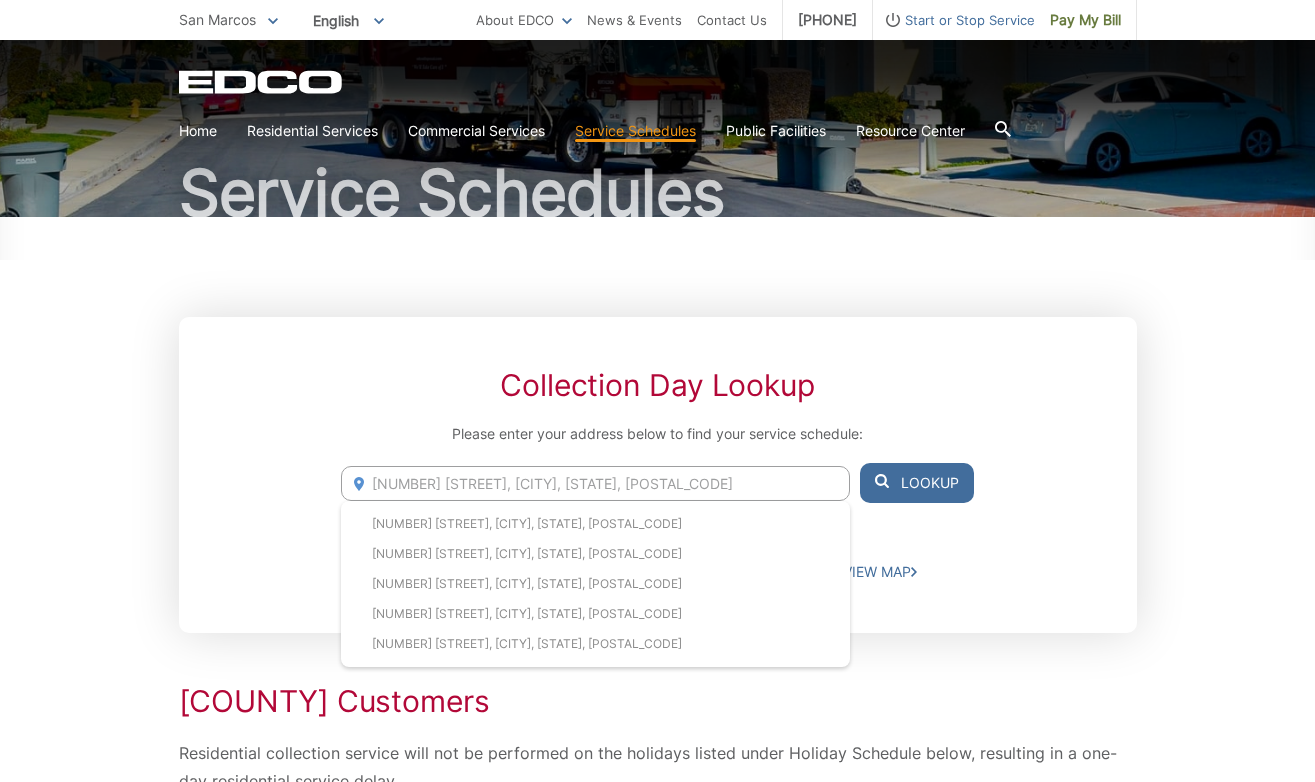 type on "[NUMBER] [STREET], [CITY], [STATE], [POSTAL_CODE]" 